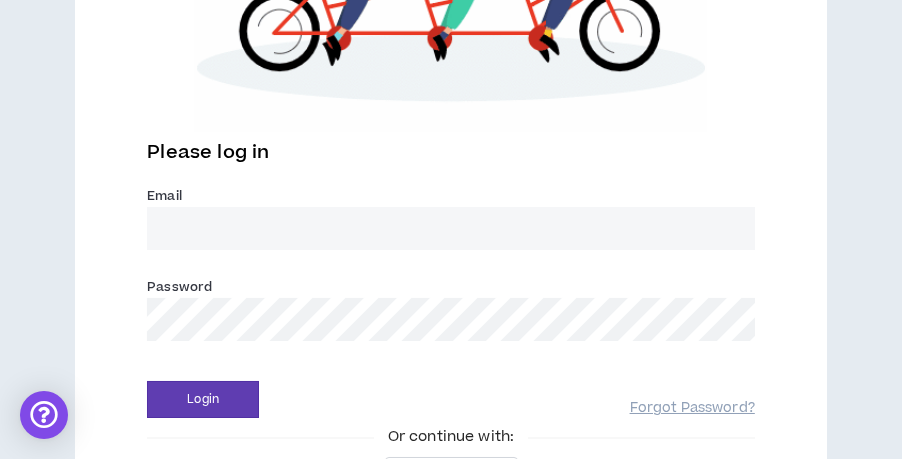 scroll, scrollTop: 533, scrollLeft: 0, axis: vertical 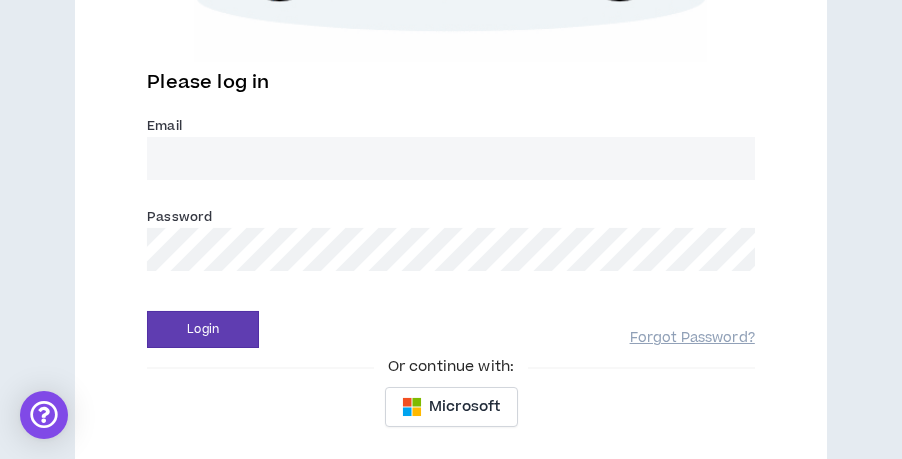 click on "Email  *" at bounding box center (451, 158) 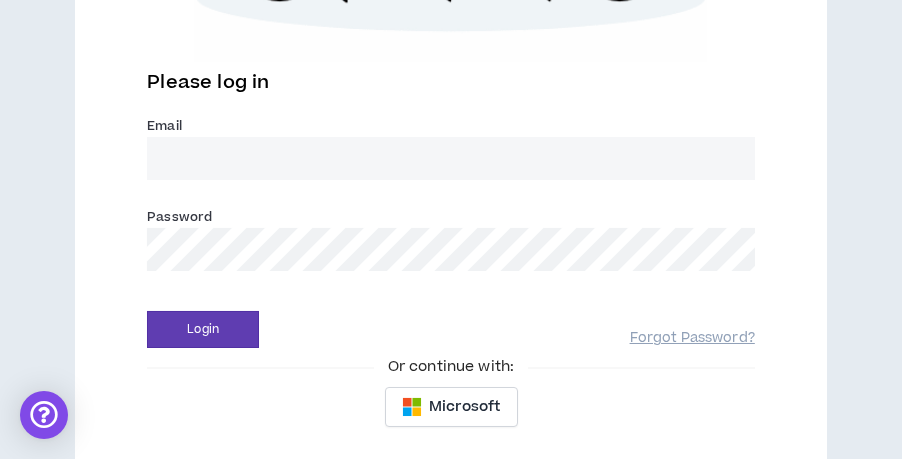 type on "[EMAIL_ADDRESS][DOMAIN_NAME]" 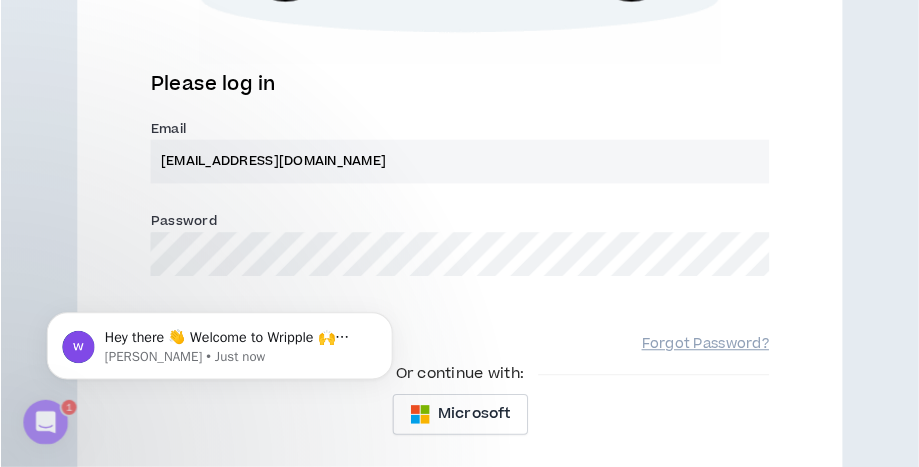 scroll, scrollTop: 0, scrollLeft: 0, axis: both 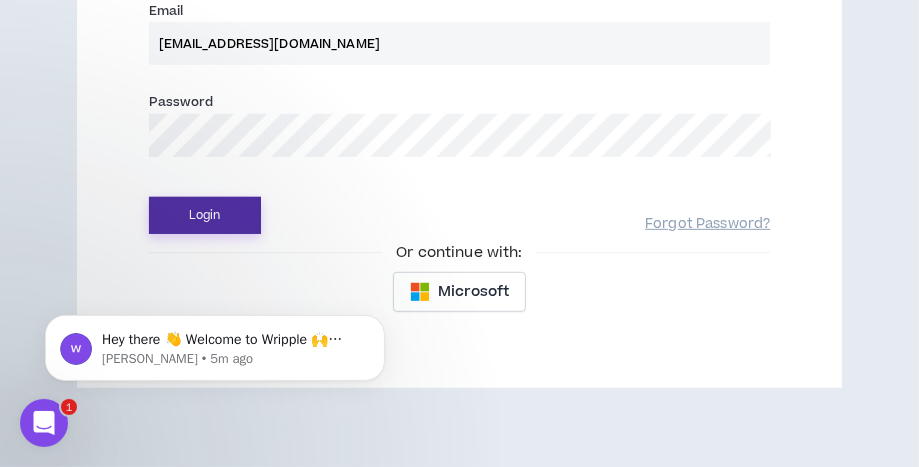click on "Login" at bounding box center (205, 215) 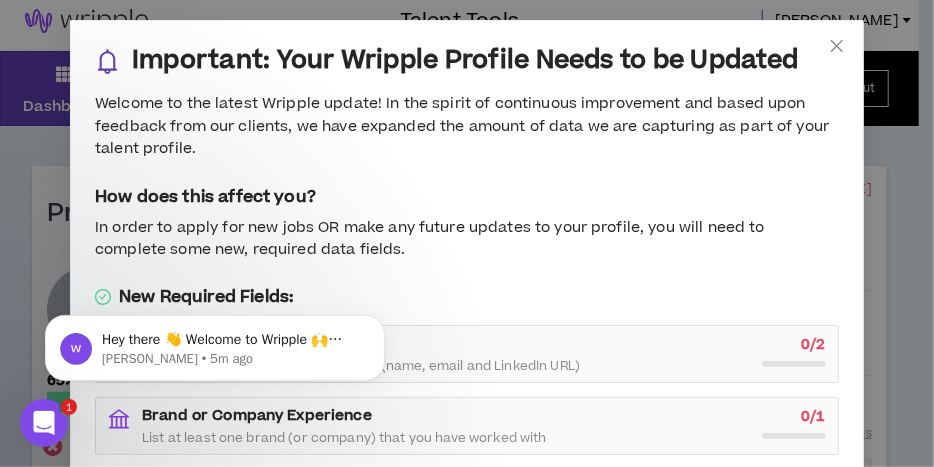 scroll, scrollTop: 0, scrollLeft: 0, axis: both 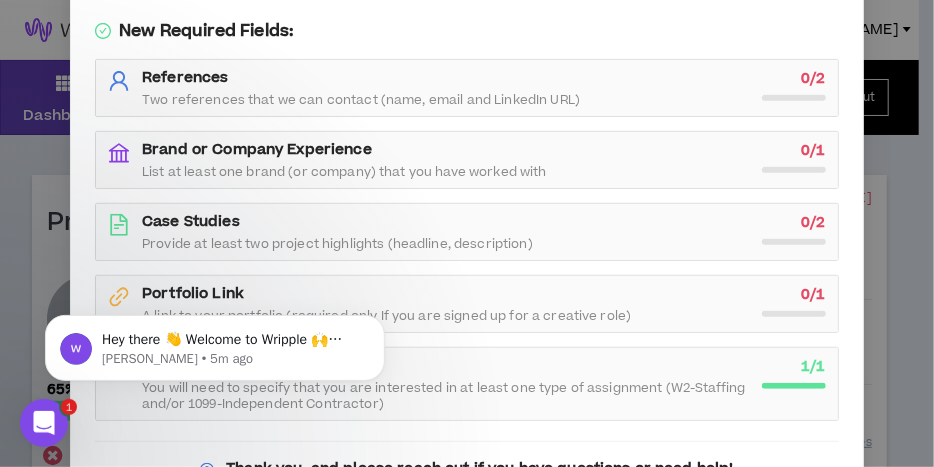 click 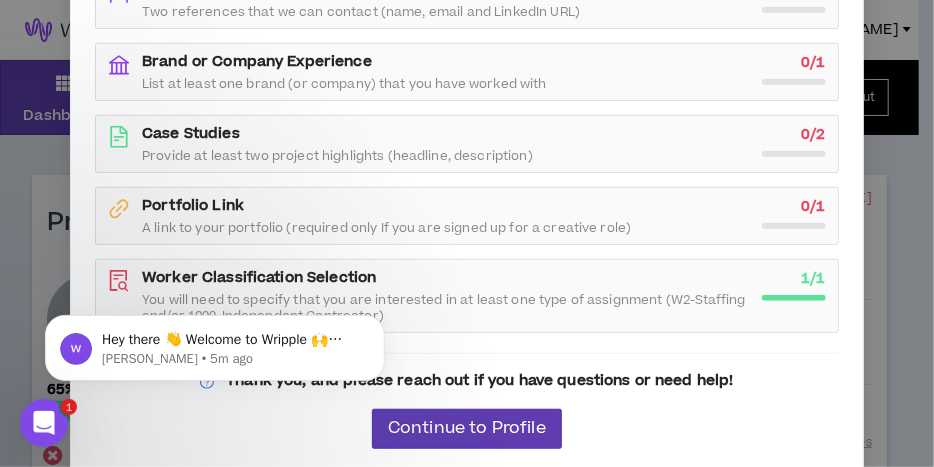 click on "Brand or Company Experience List at least one brand (or company) that you have worked with" at bounding box center [446, 72] 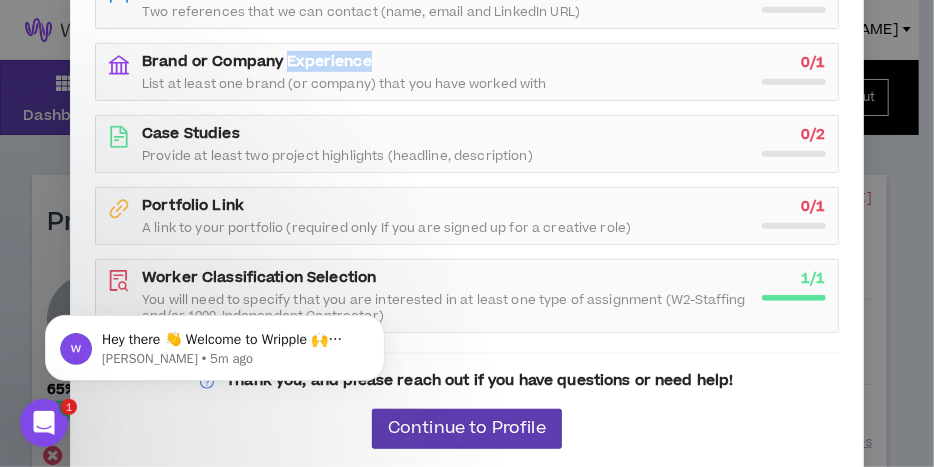 click on "Brand or Company Experience" at bounding box center [257, 61] 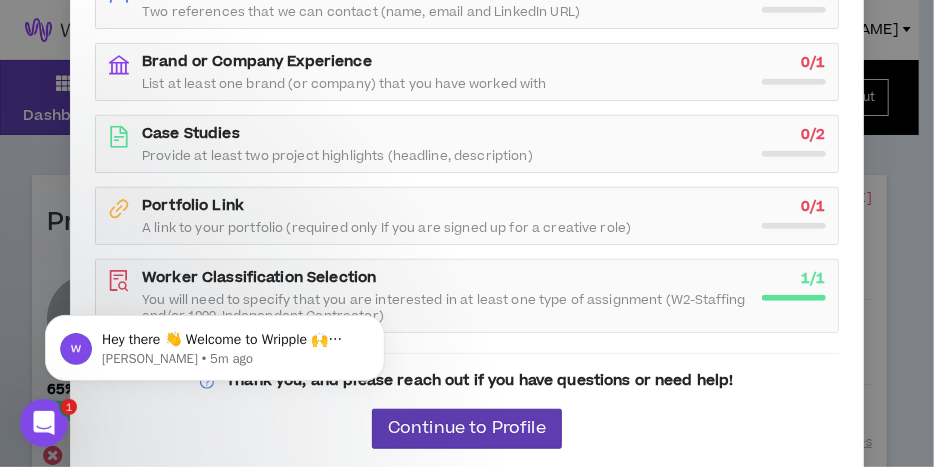 click on "Case Studies Provide at least two project highlights (headline, description)" at bounding box center (446, 144) 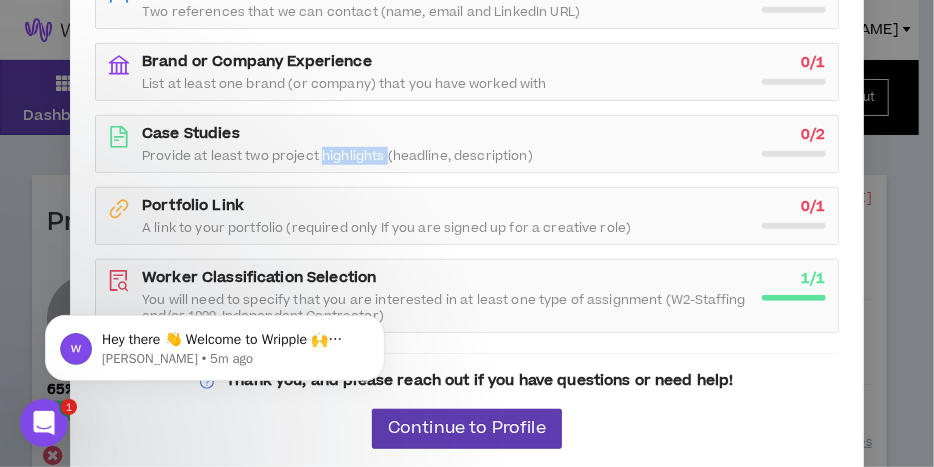 click on "Case Studies Provide at least two project highlights (headline, description)" at bounding box center (446, 144) 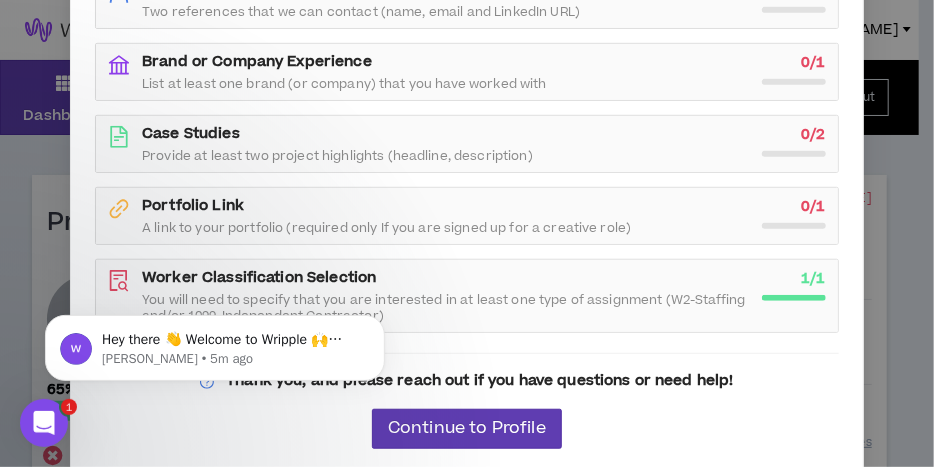 click on "Portfolio Link A link to your portfolio (required only If you are signed up for a creative role)" at bounding box center [446, 216] 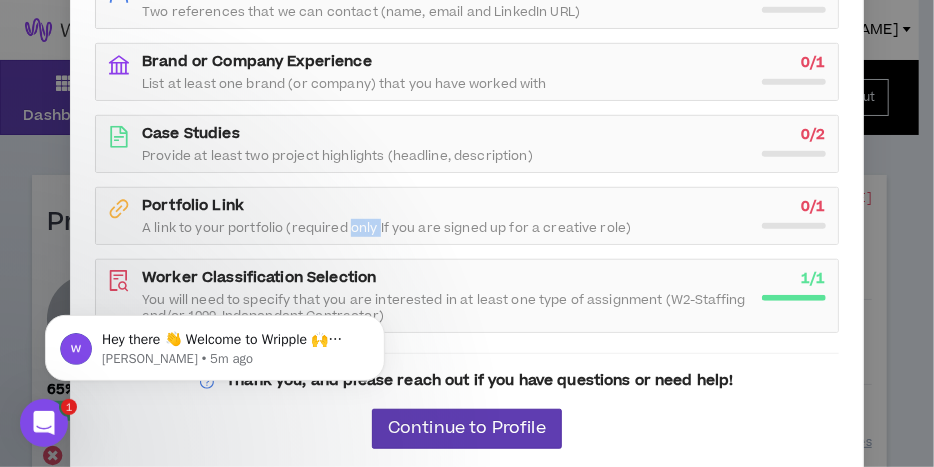 click on "Portfolio Link A link to your portfolio (required only If you are signed up for a creative role)" at bounding box center [446, 216] 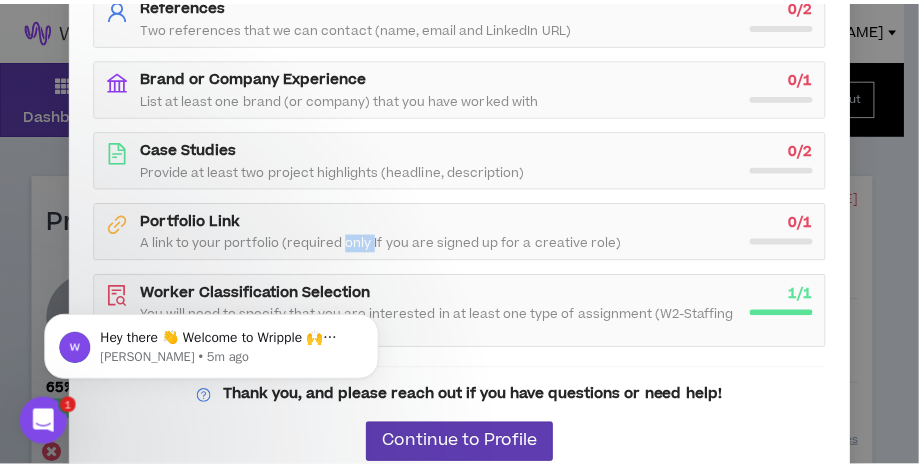 scroll, scrollTop: 354, scrollLeft: 0, axis: vertical 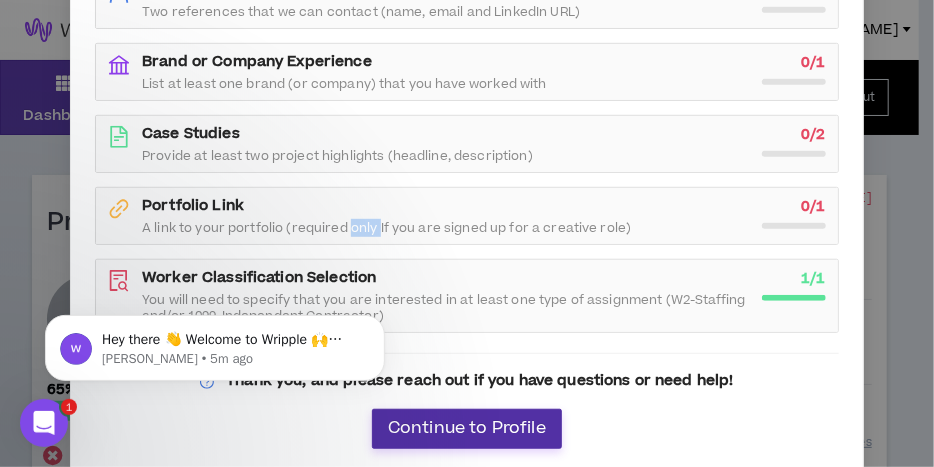 click on "Continue to Profile" at bounding box center (467, 428) 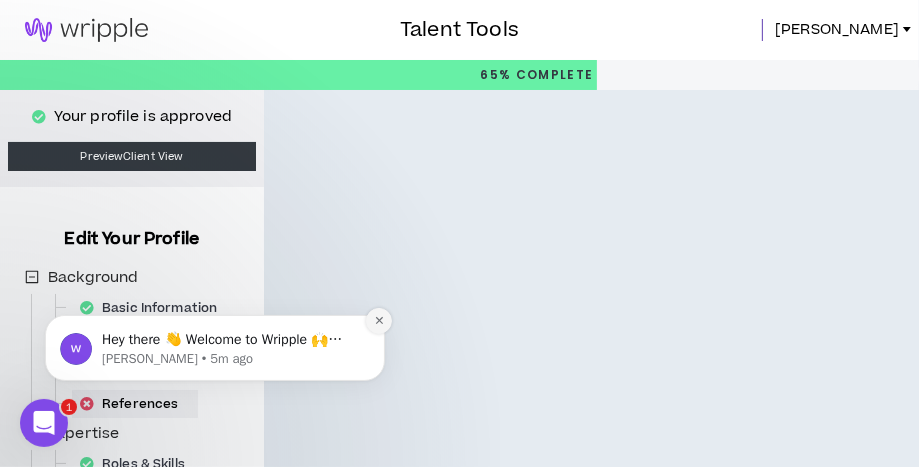click 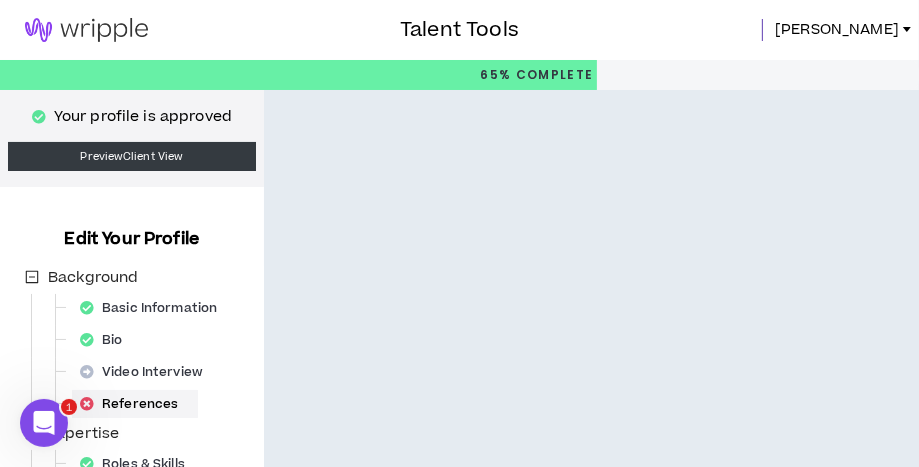 scroll, scrollTop: 133, scrollLeft: 0, axis: vertical 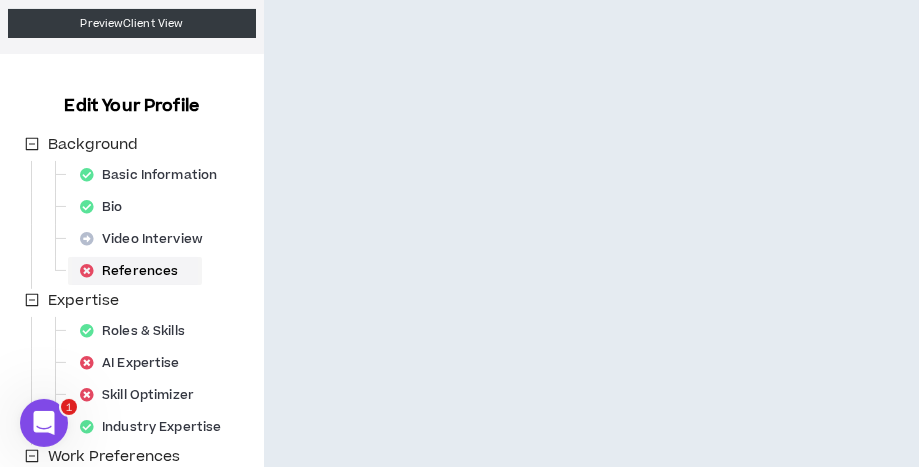 click on "References" at bounding box center (135, 271) 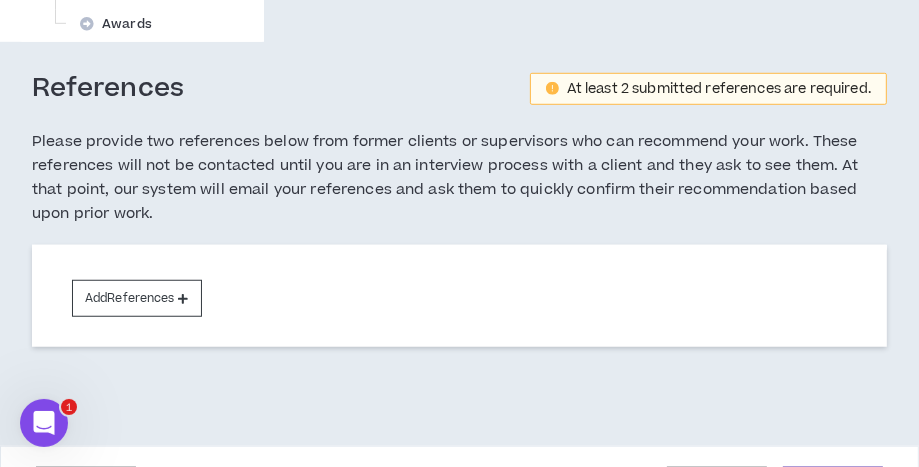 scroll, scrollTop: 961, scrollLeft: 0, axis: vertical 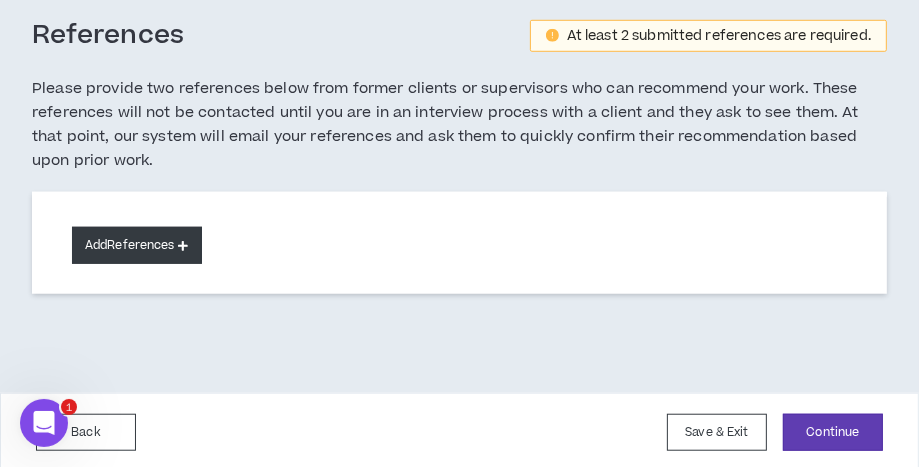 click on "Add  References" at bounding box center [137, 245] 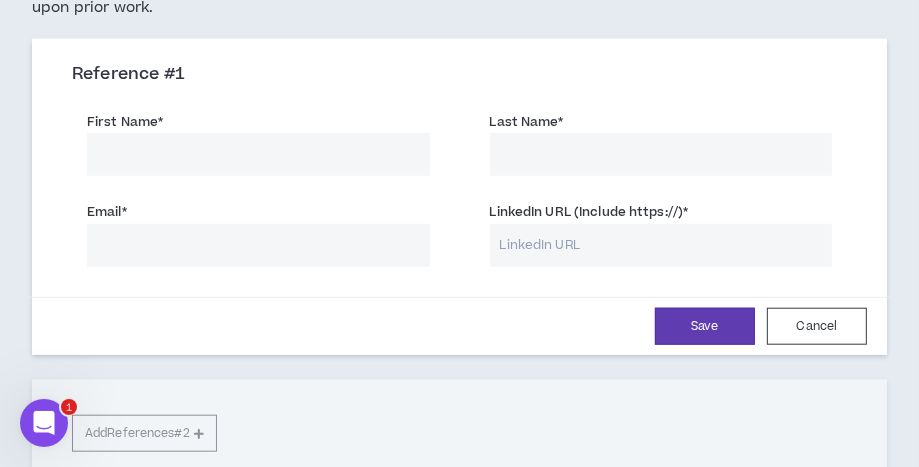 scroll, scrollTop: 1094, scrollLeft: 0, axis: vertical 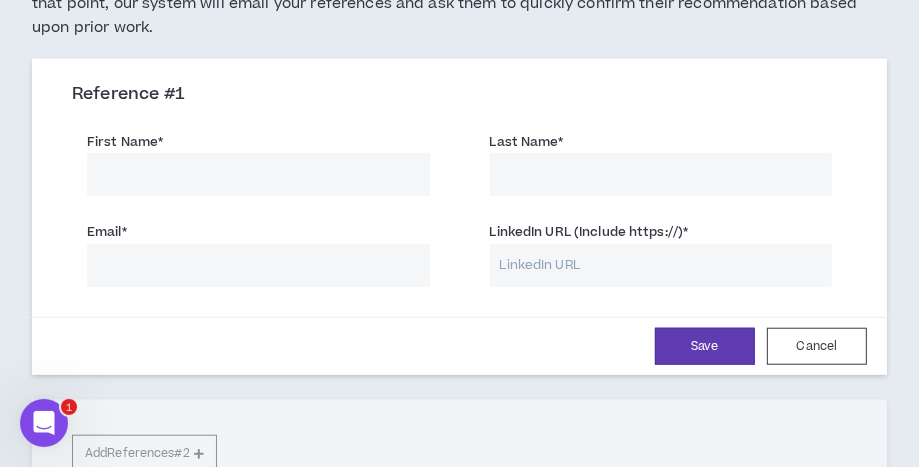 click on "First Name  *" at bounding box center [258, 174] 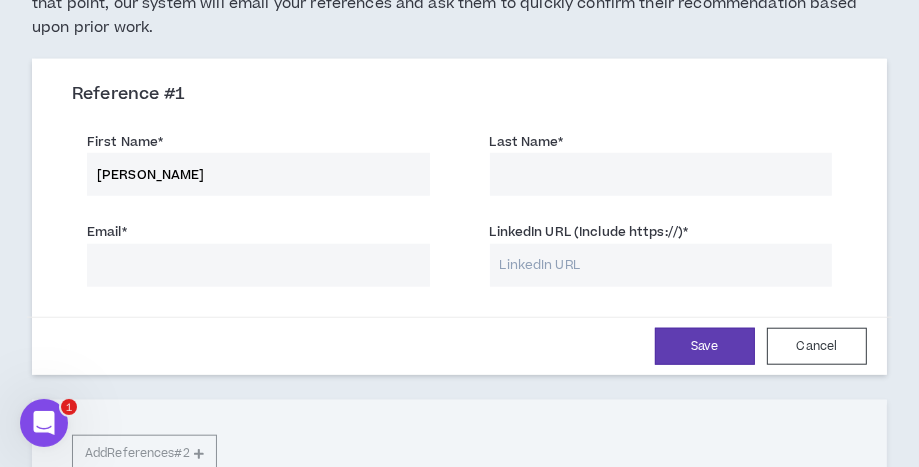 type on "[PERSON_NAME]" 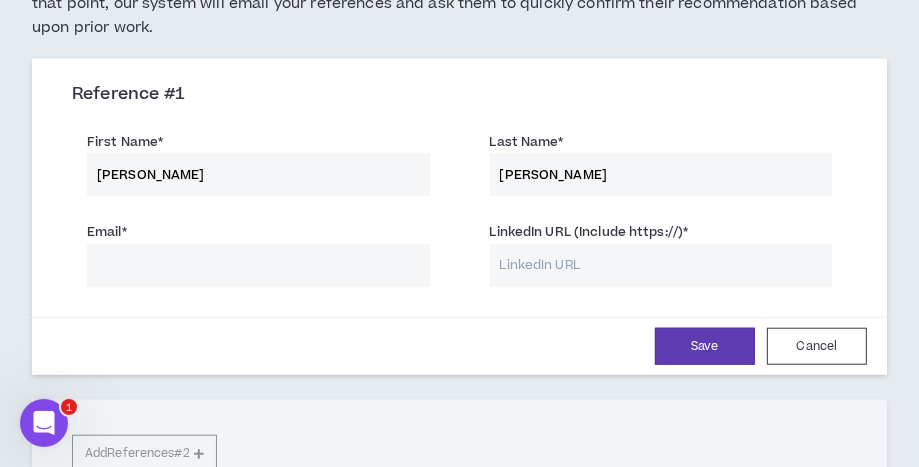 type on "[PERSON_NAME]" 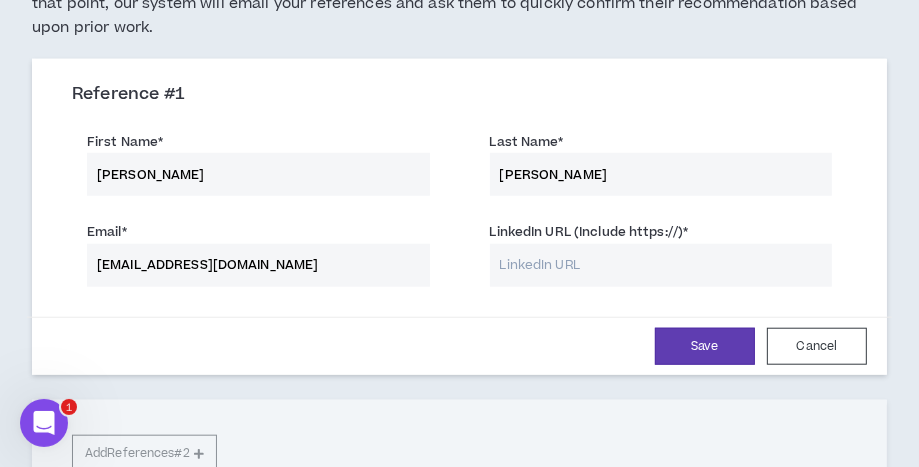 type on "[EMAIL_ADDRESS][DOMAIN_NAME]" 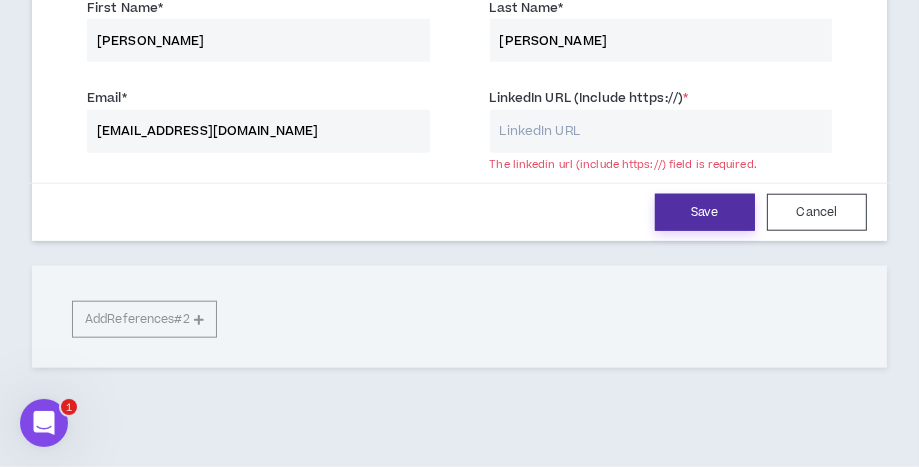click on "Save" at bounding box center [705, 212] 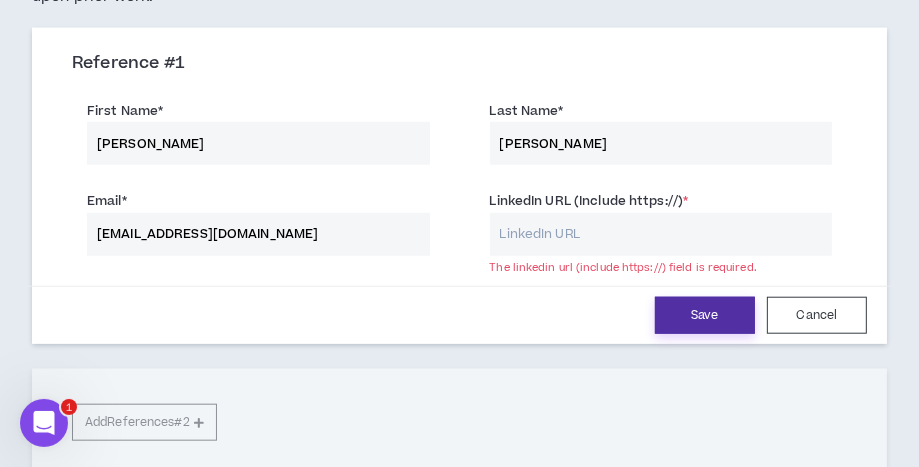 scroll, scrollTop: 1166, scrollLeft: 0, axis: vertical 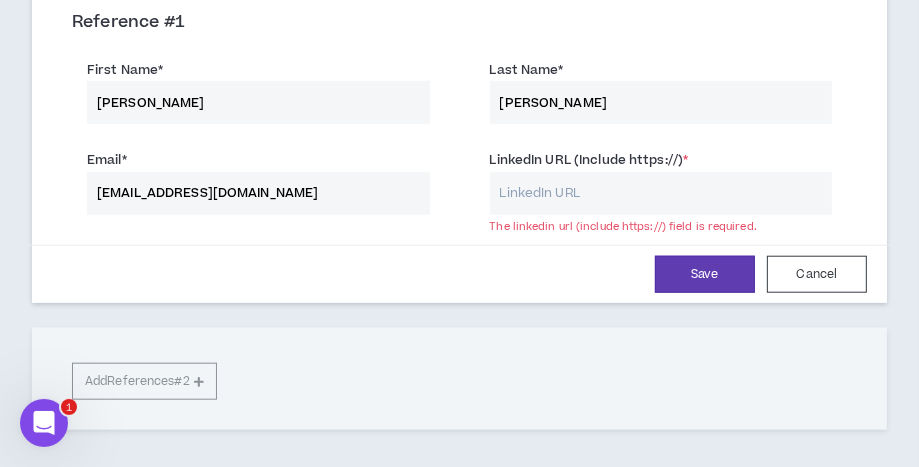 click on "LinkedIn URL (Include https://)  *" at bounding box center [661, 193] 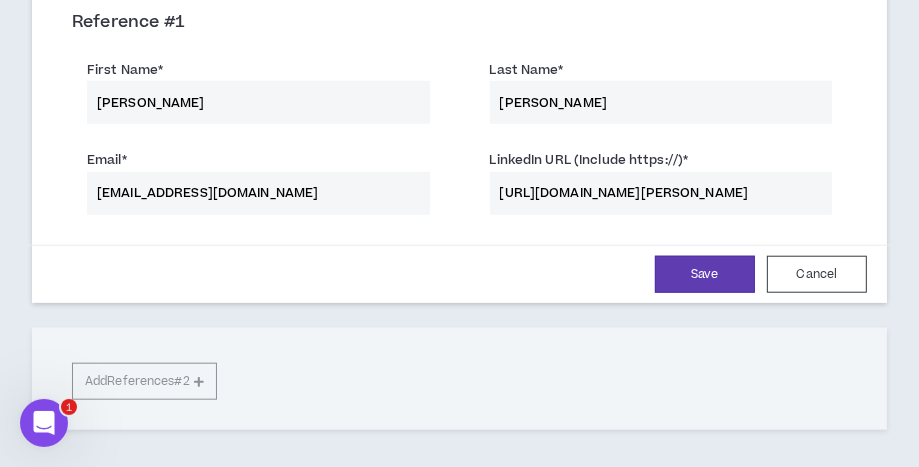 scroll, scrollTop: 0, scrollLeft: 0, axis: both 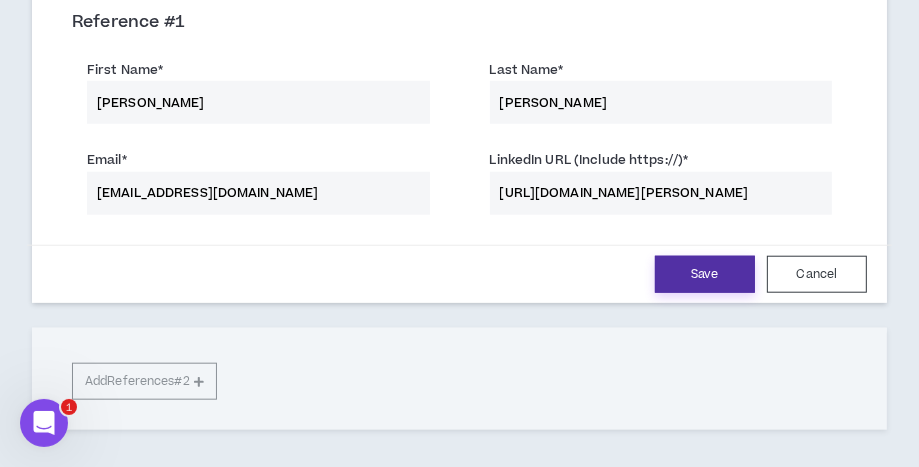 click on "Save" at bounding box center (705, 274) 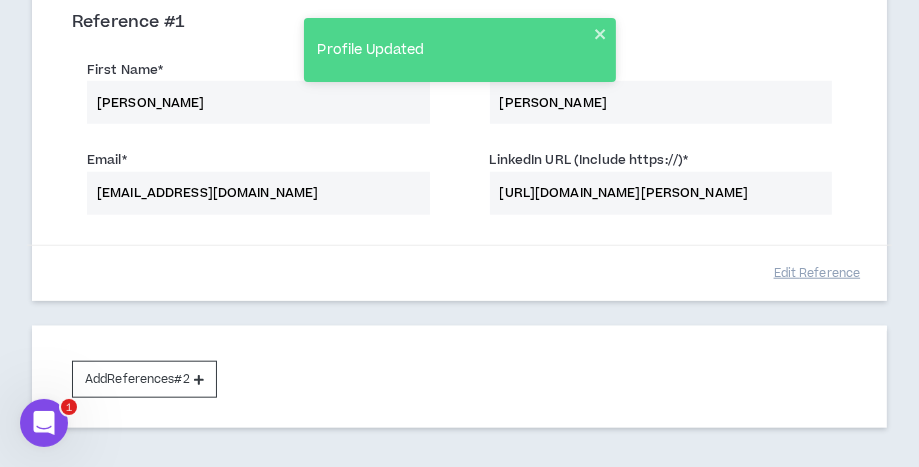 scroll, scrollTop: 1298, scrollLeft: 0, axis: vertical 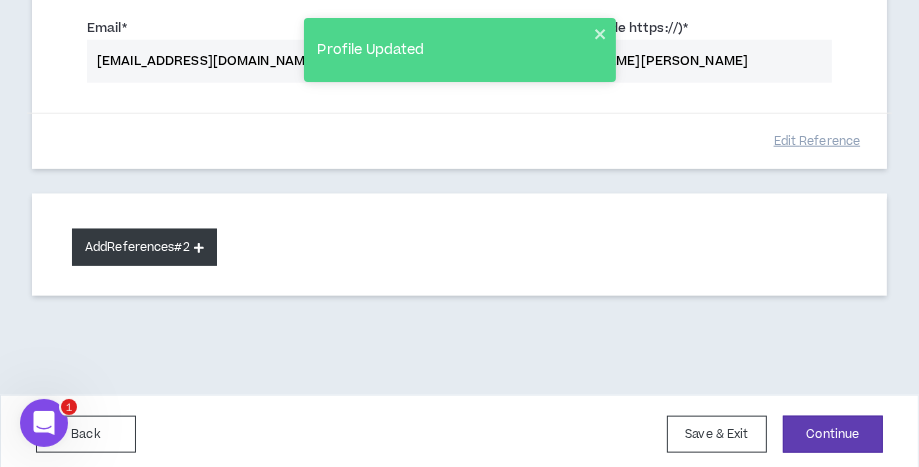 click on "Add  References  #2" at bounding box center [144, 247] 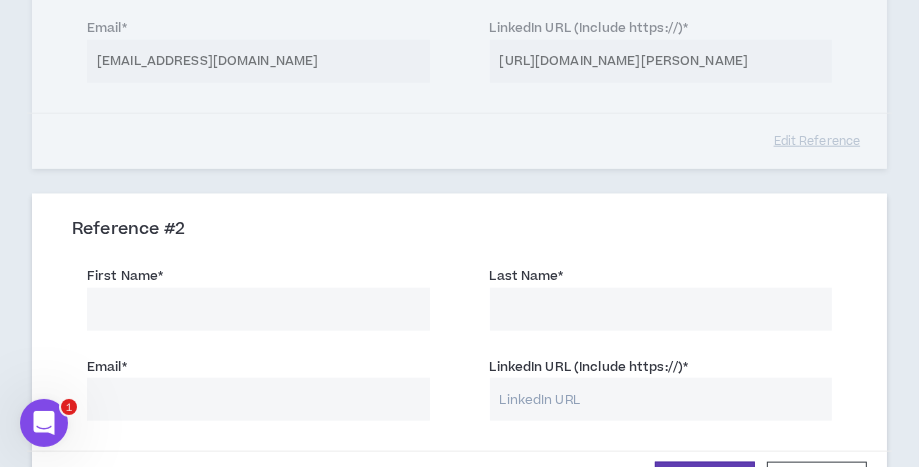 click on "First Name  *" at bounding box center (258, 309) 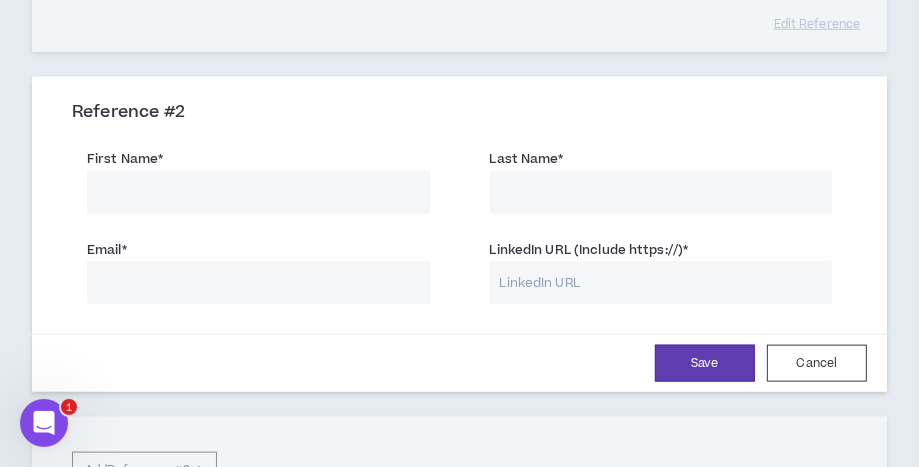 scroll, scrollTop: 1432, scrollLeft: 0, axis: vertical 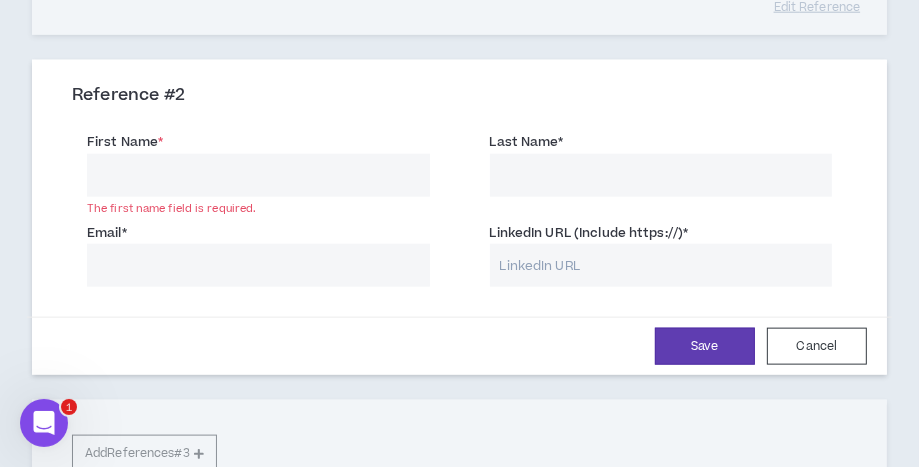 click on "Email  *" at bounding box center (258, 265) 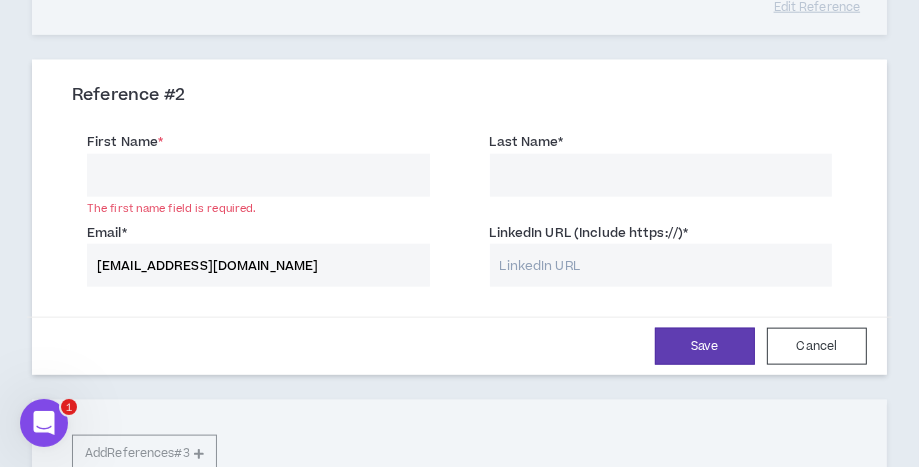 type on "[EMAIL_ADDRESS][DOMAIN_NAME]" 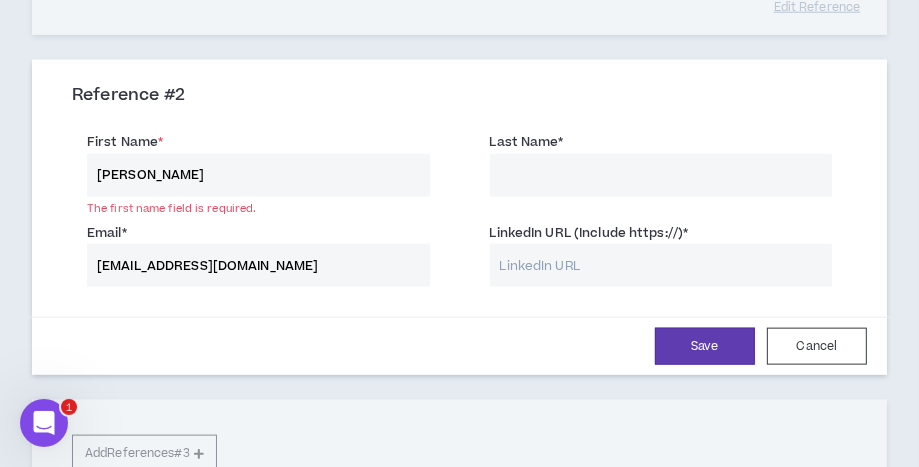 type on "[PERSON_NAME]" 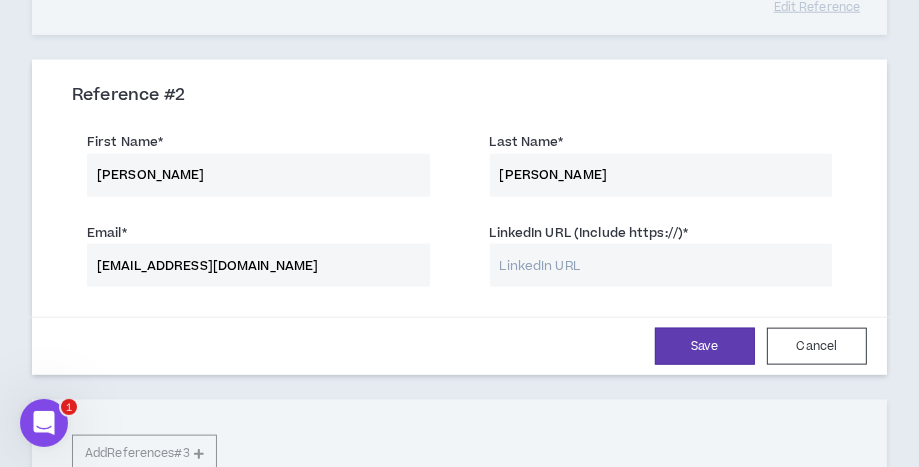 type on "[PERSON_NAME]" 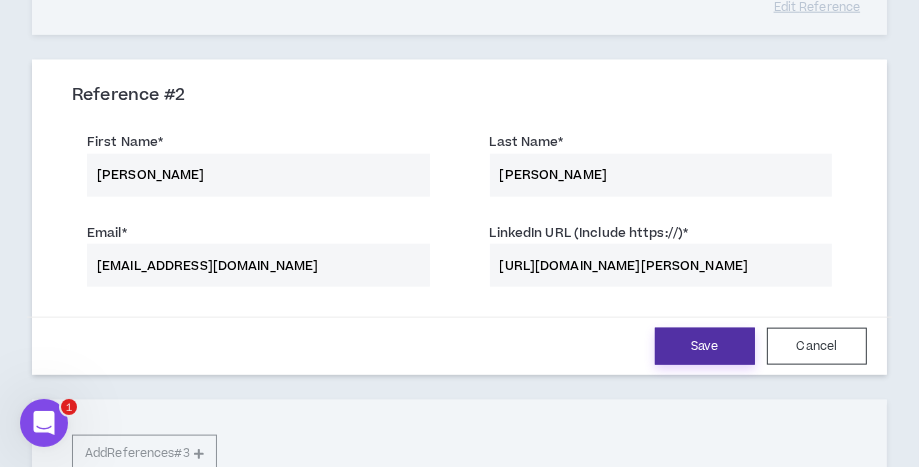 type on "[URL][DOMAIN_NAME][PERSON_NAME]" 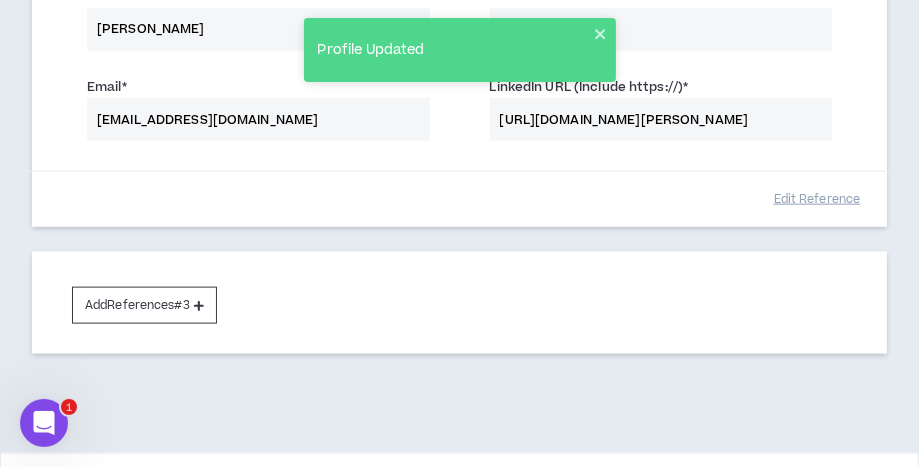 scroll, scrollTop: 1636, scrollLeft: 0, axis: vertical 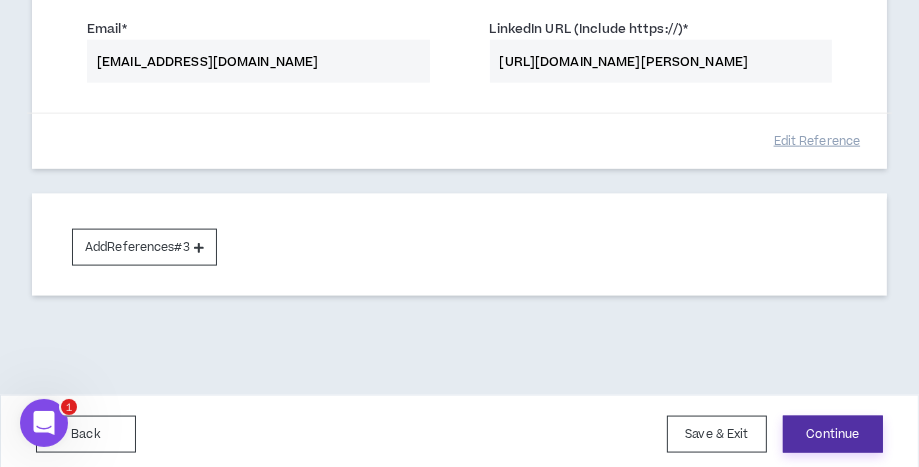 click on "Continue" at bounding box center (833, 434) 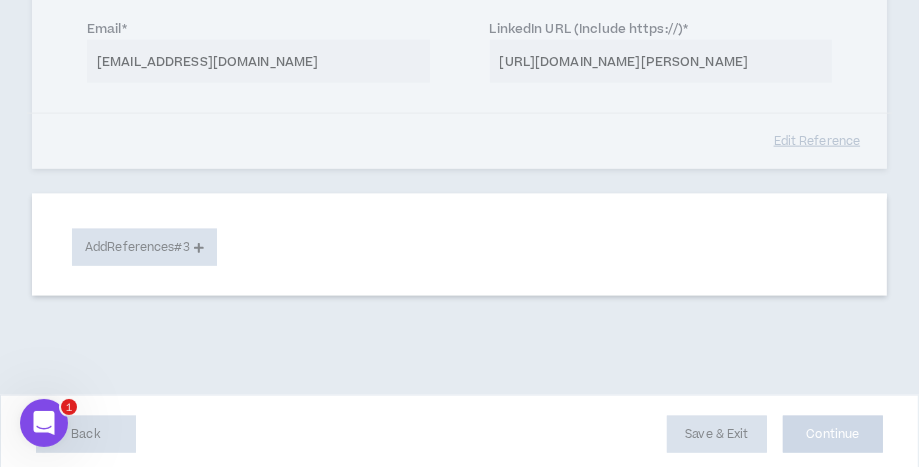 select on "***" 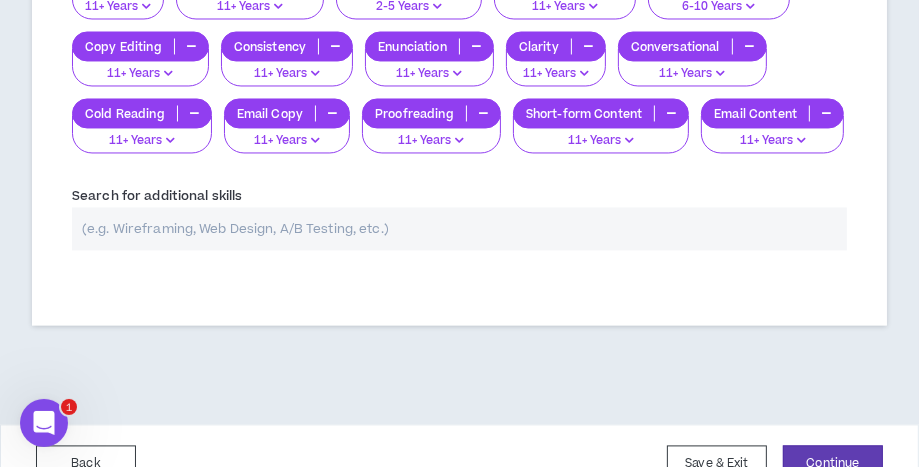 scroll, scrollTop: 2444, scrollLeft: 0, axis: vertical 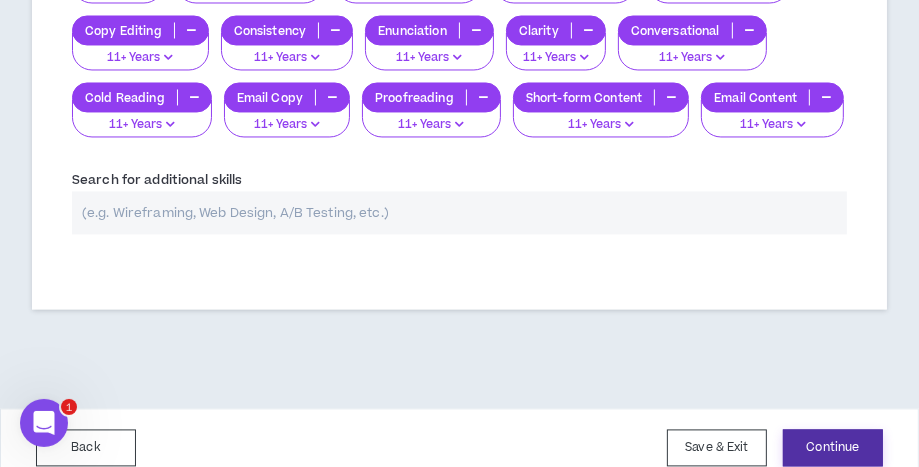 click on "Continue" at bounding box center (833, 447) 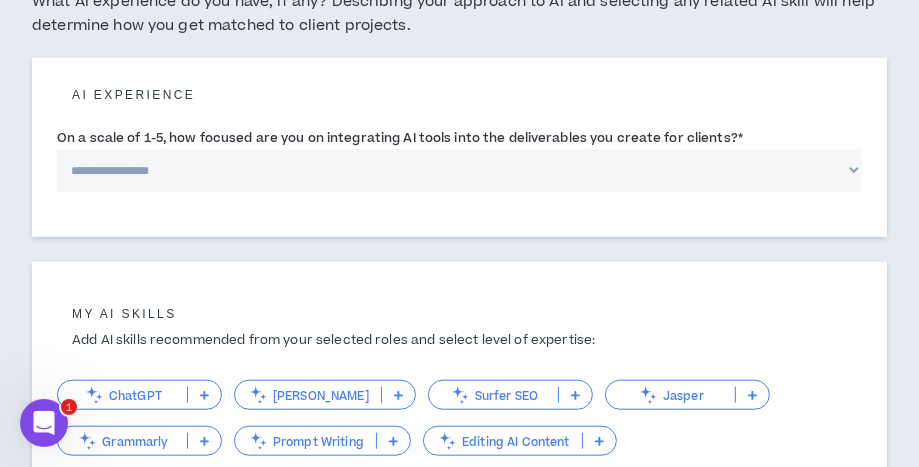 scroll, scrollTop: 1066, scrollLeft: 0, axis: vertical 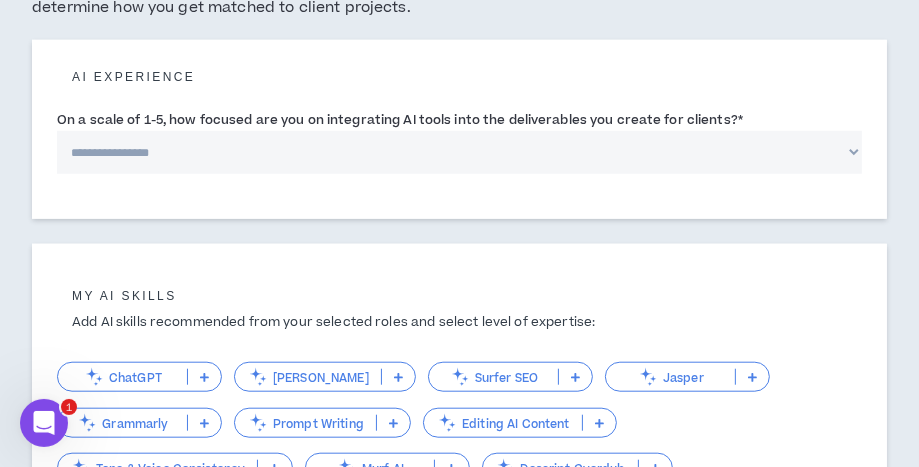click on "**********" at bounding box center (459, 152) 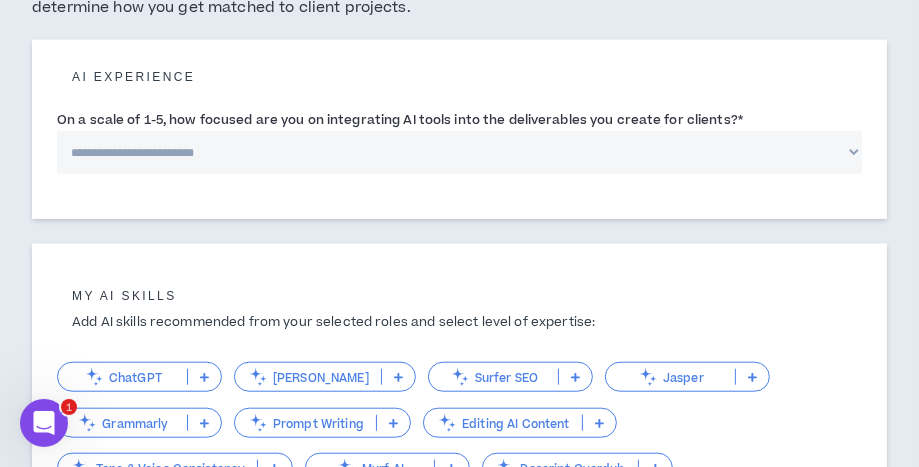 click on "**********" at bounding box center (459, 152) 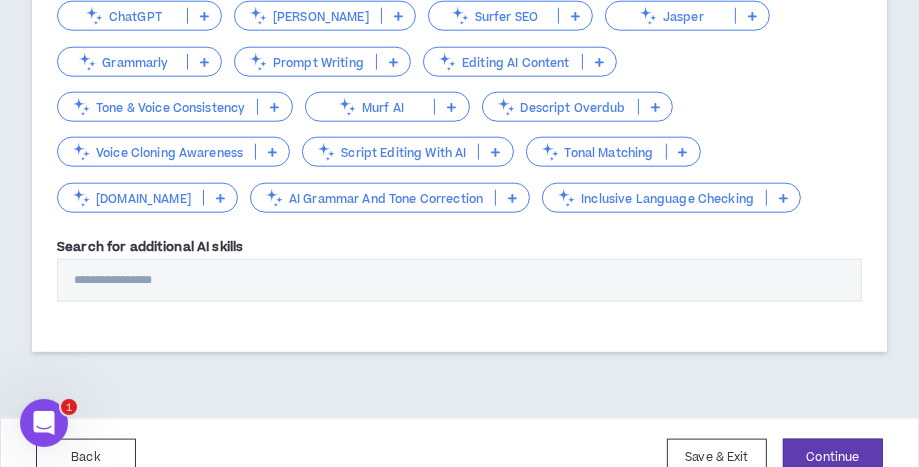 scroll, scrollTop: 1450, scrollLeft: 0, axis: vertical 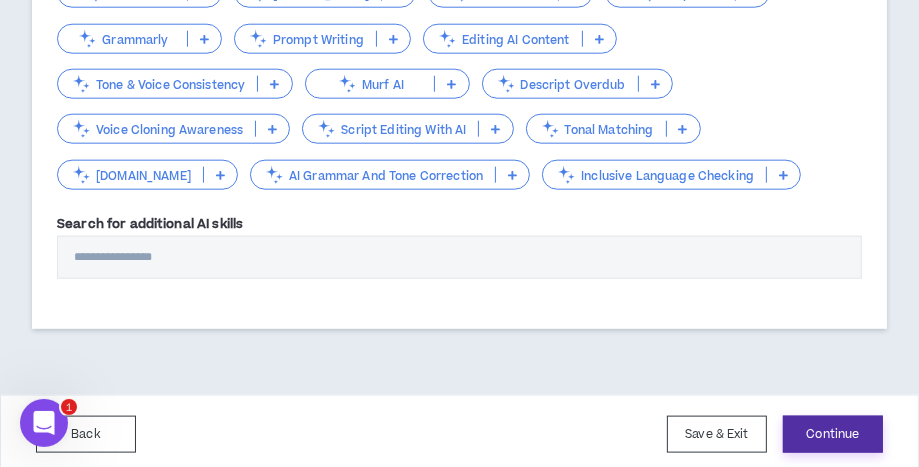 click on "Continue" at bounding box center (833, 434) 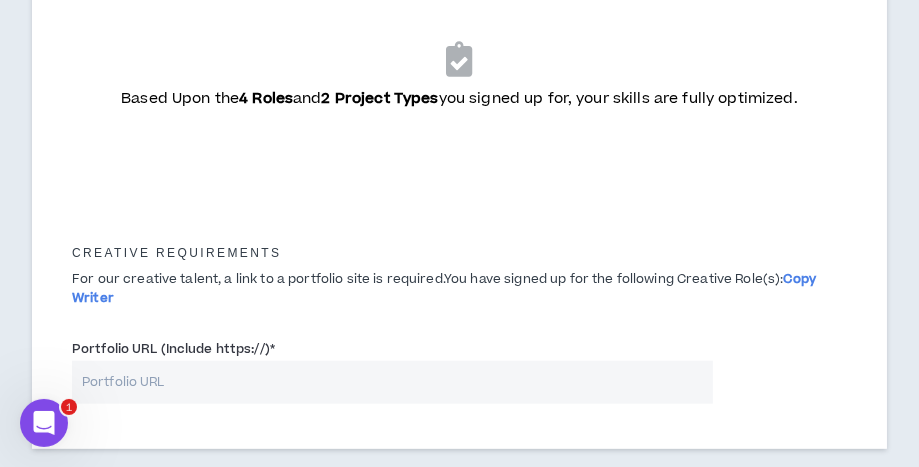 scroll, scrollTop: 1333, scrollLeft: 0, axis: vertical 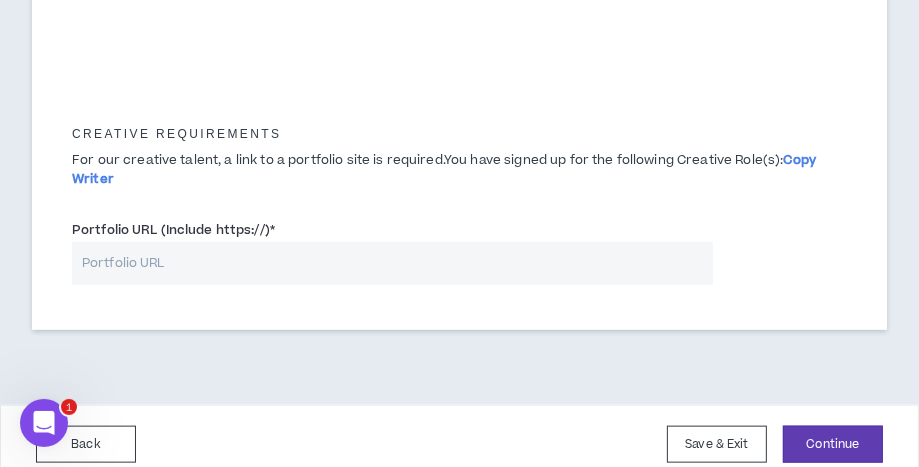 click on "Portfolio URL (Include https://)  *" at bounding box center [392, 263] 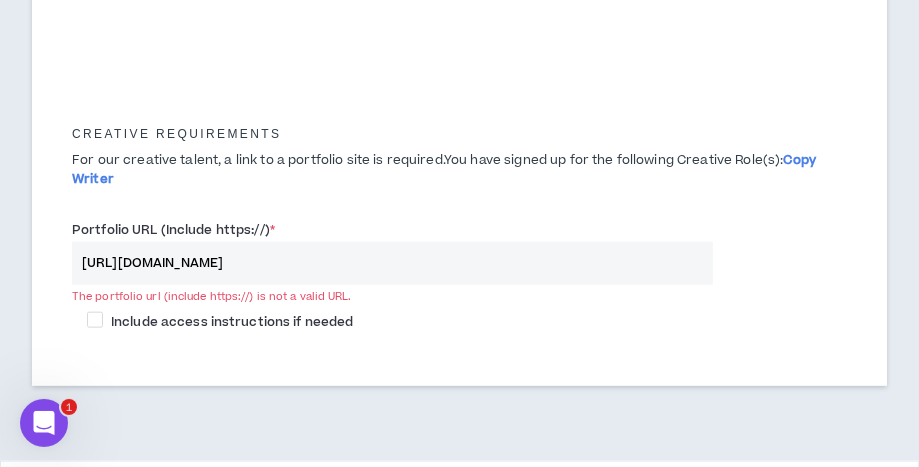 click on "[URL][DOMAIN_NAME]" at bounding box center (392, 263) 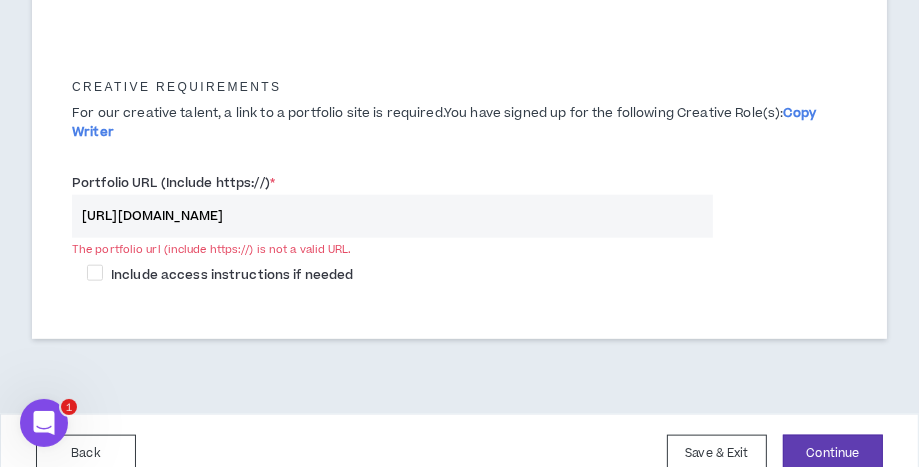 scroll, scrollTop: 1402, scrollLeft: 0, axis: vertical 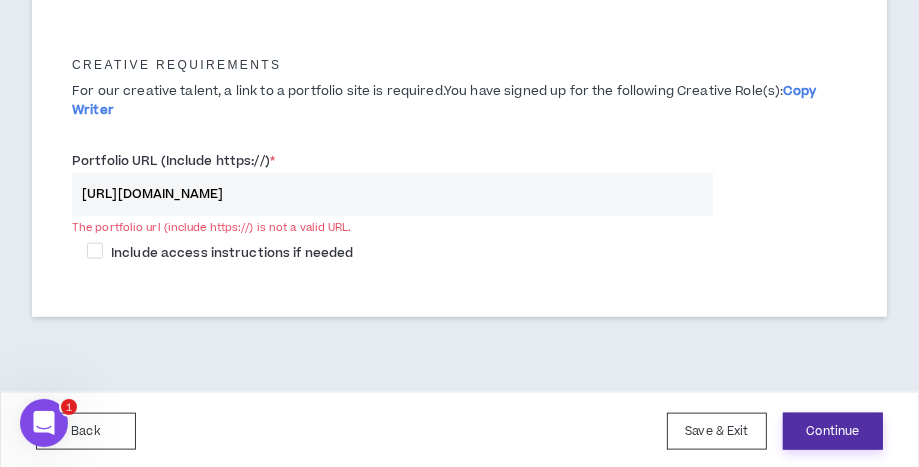 click on "Continue" at bounding box center [833, 431] 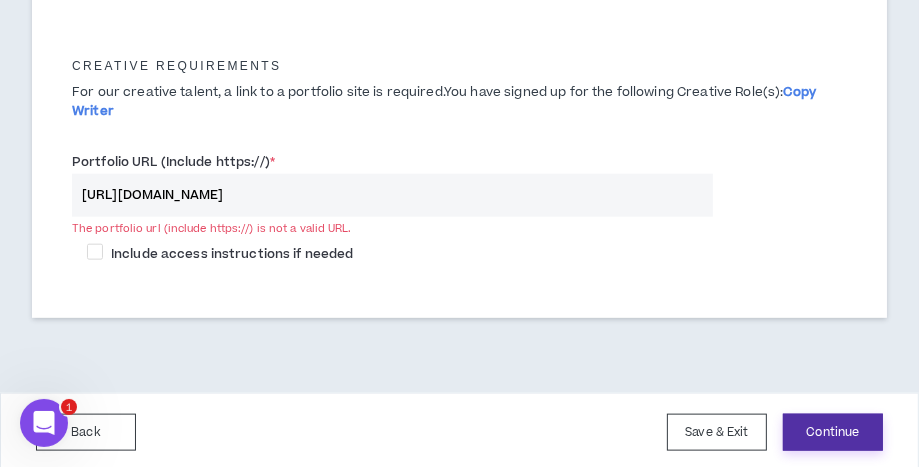 scroll, scrollTop: 1402, scrollLeft: 0, axis: vertical 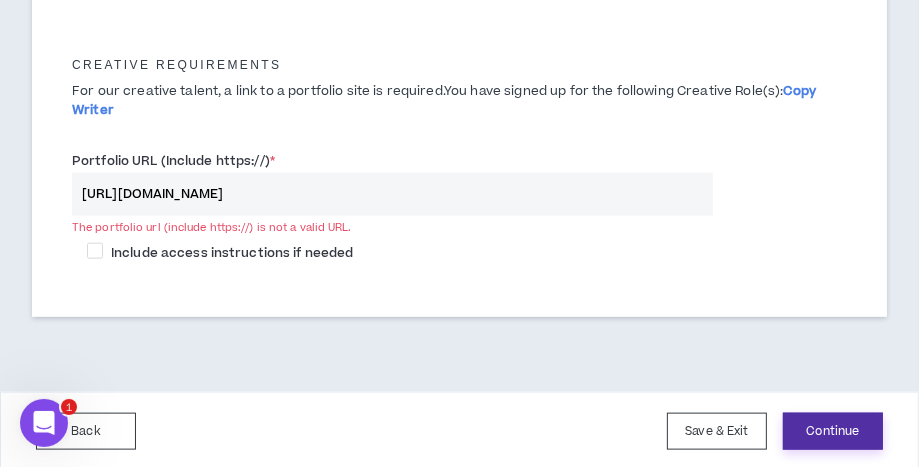 click on "Continue" at bounding box center [833, 431] 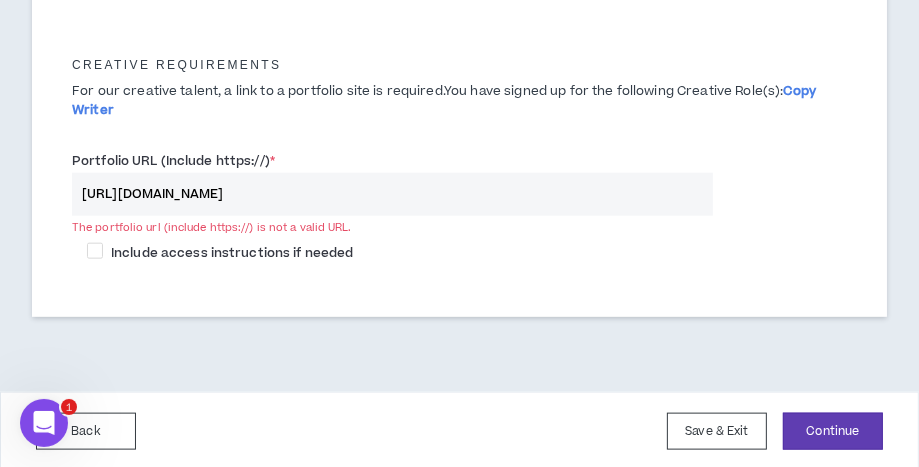 drag, startPoint x: 336, startPoint y: 202, endPoint x: 37, endPoint y: 196, distance: 299.06018 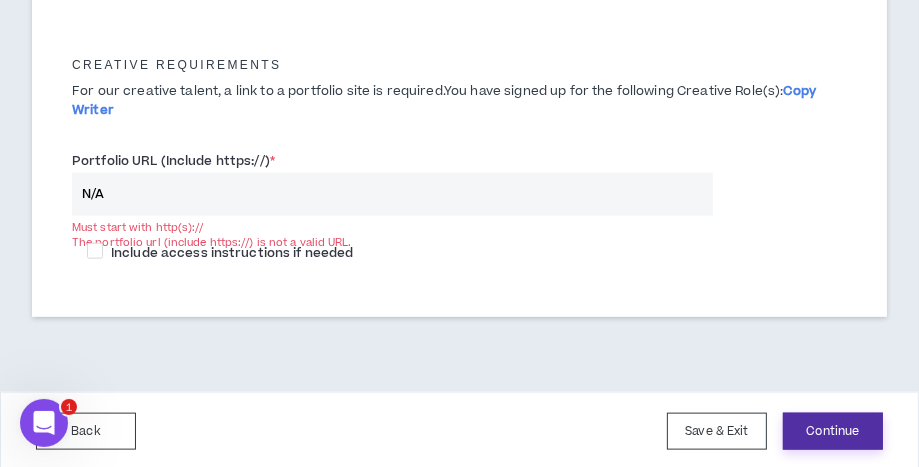 type on "N/A" 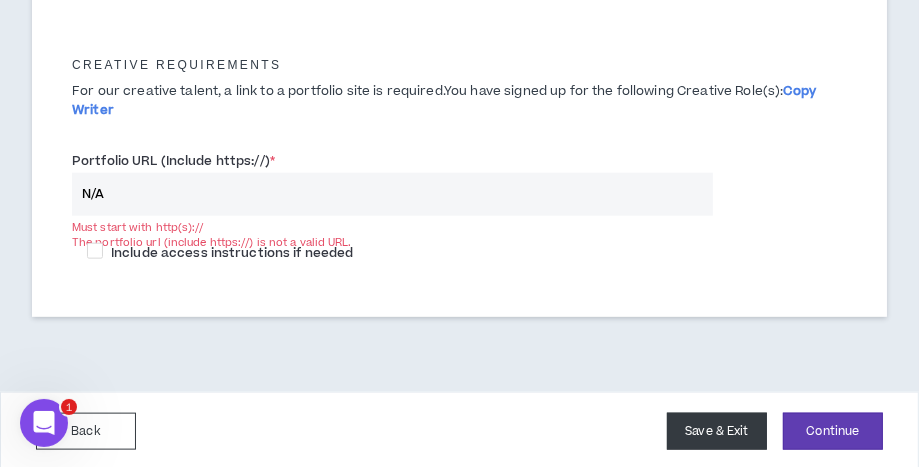 click on "Save & Exit" at bounding box center (717, 431) 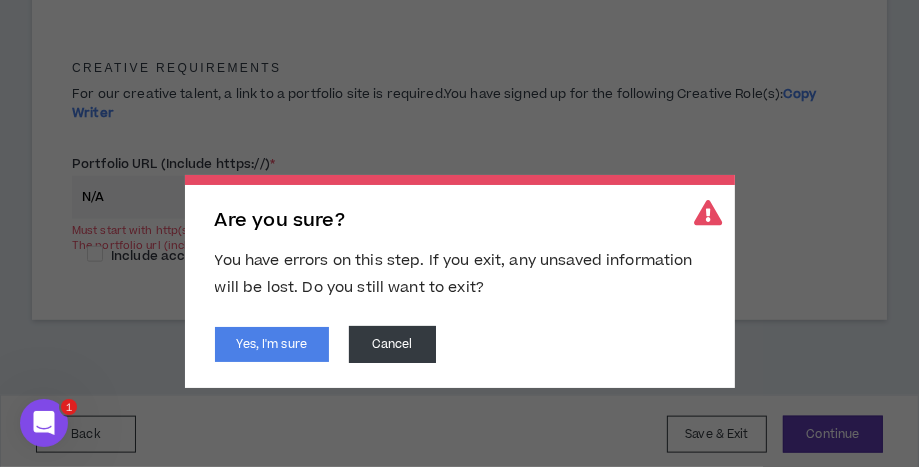 scroll, scrollTop: 1402, scrollLeft: 0, axis: vertical 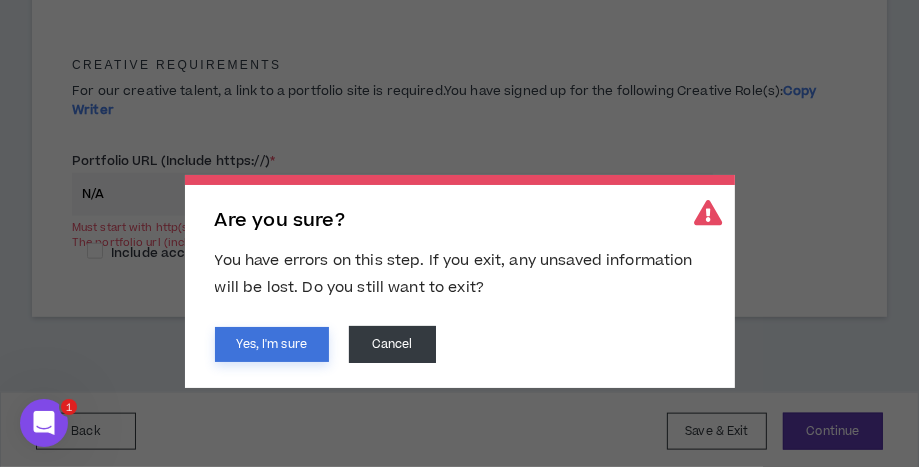 click on "Yes, I'm sure" at bounding box center [272, 344] 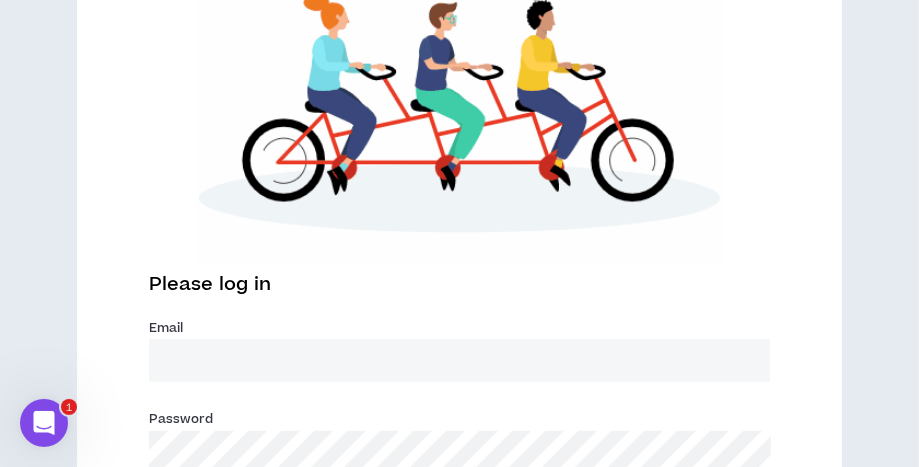 scroll, scrollTop: 659, scrollLeft: 0, axis: vertical 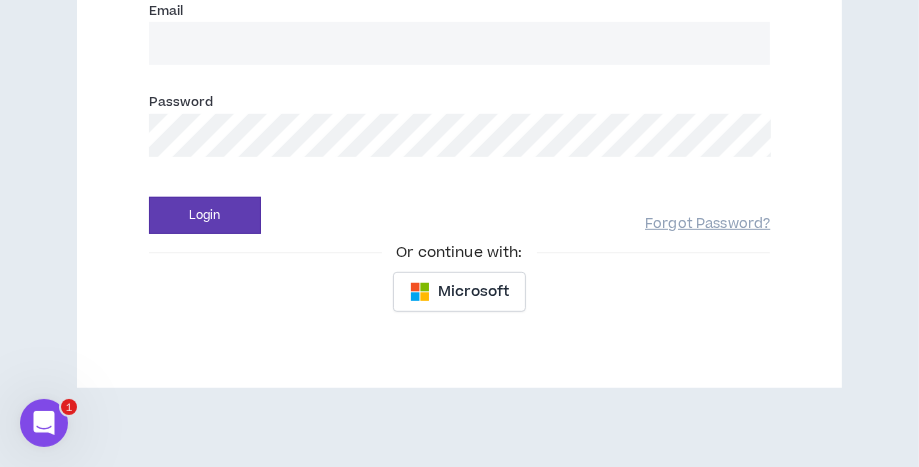 click on "Email  *" at bounding box center [460, 43] 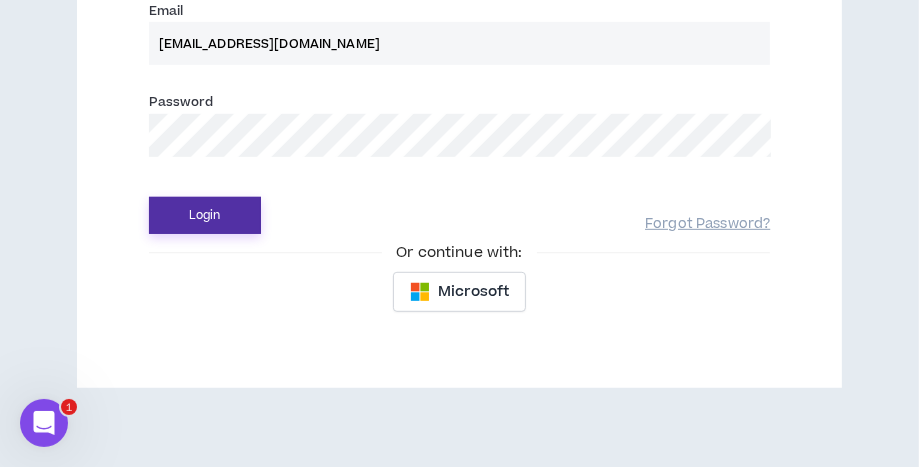 click on "Login" at bounding box center [205, 215] 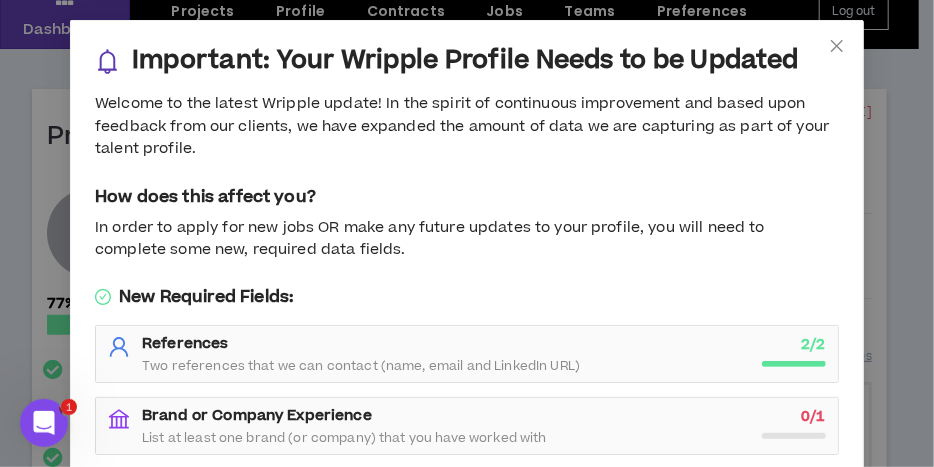 scroll, scrollTop: 0, scrollLeft: 0, axis: both 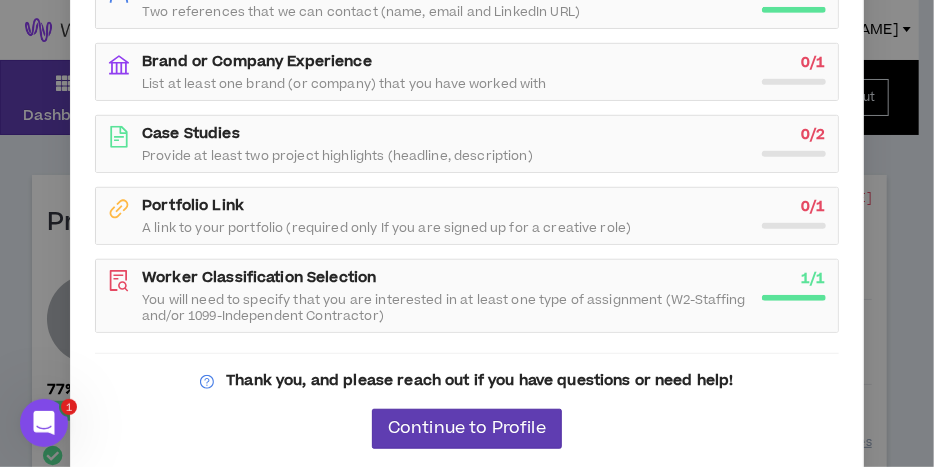 click on "Brand or Company Experience" at bounding box center (257, 61) 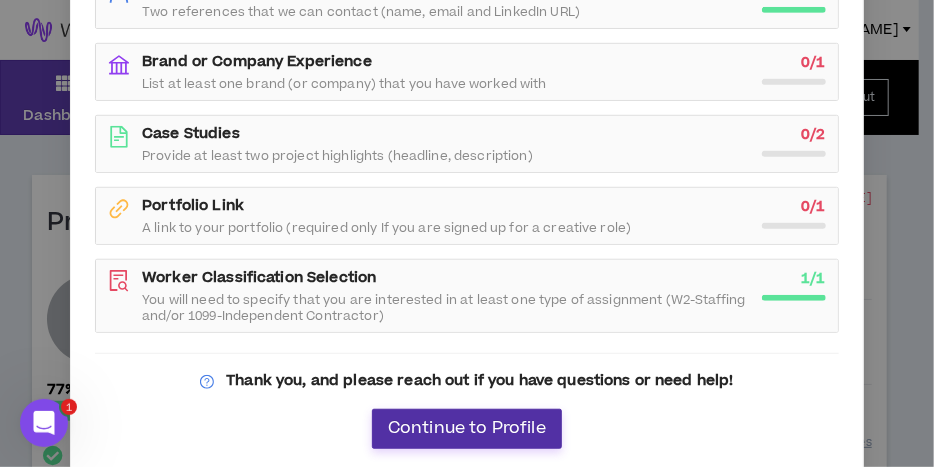 click on "Continue to Profile" at bounding box center [467, 428] 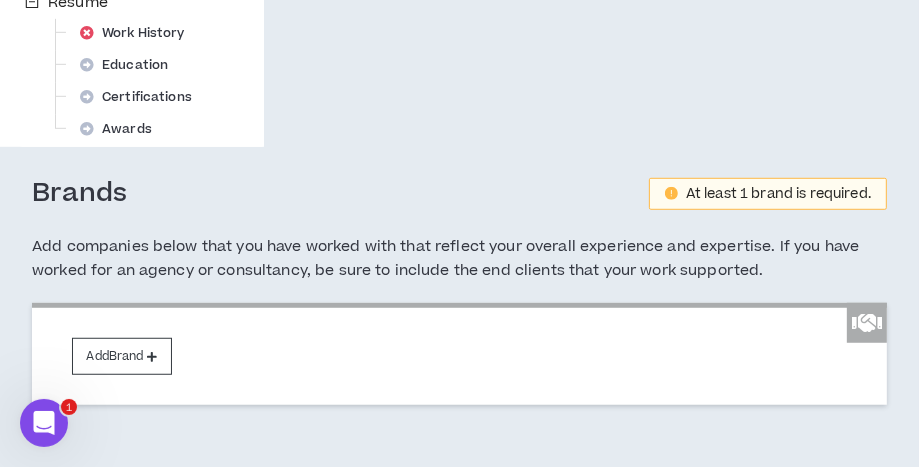 scroll, scrollTop: 914, scrollLeft: 0, axis: vertical 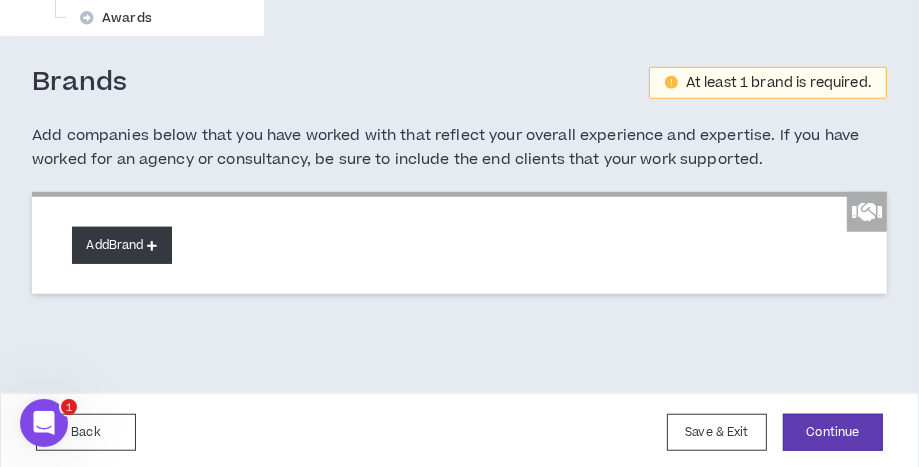 click at bounding box center (152, 245) 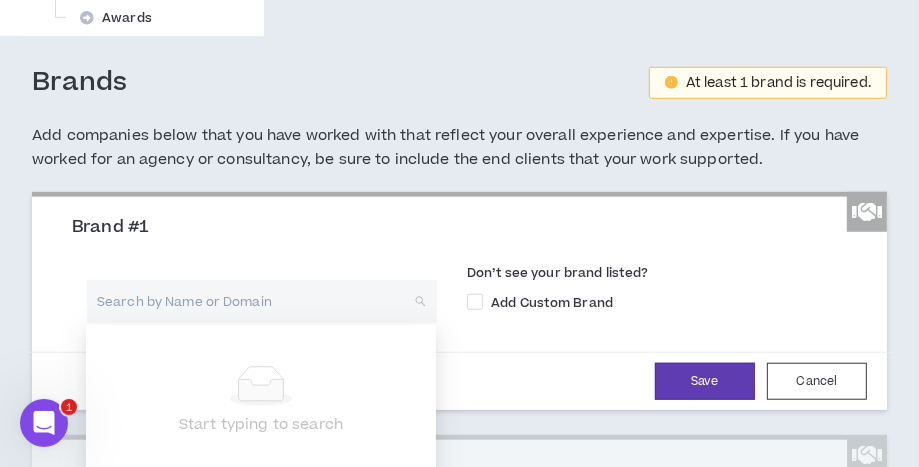 click at bounding box center (255, 301) 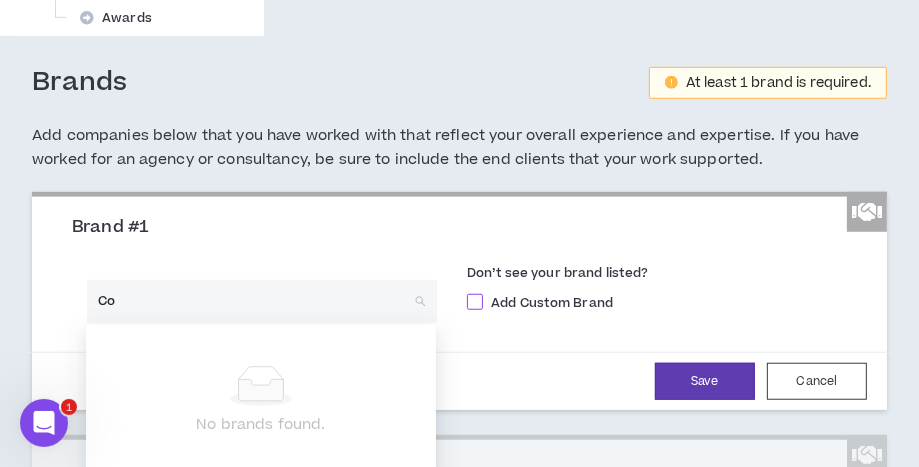 type on "C" 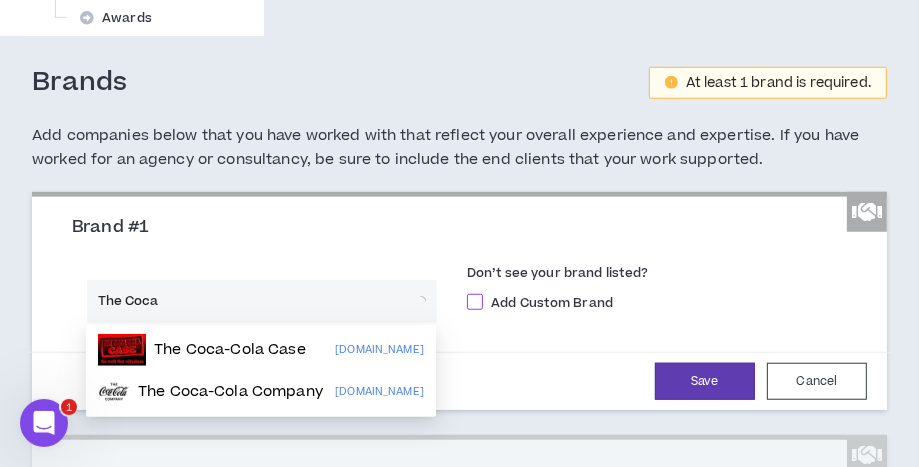 type on "The Coca-" 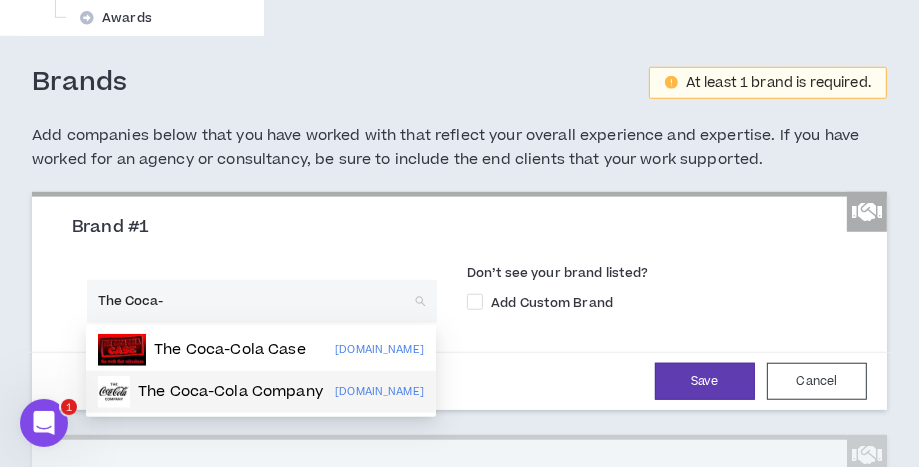 click on "The Coca-Cola Company" at bounding box center (230, 392) 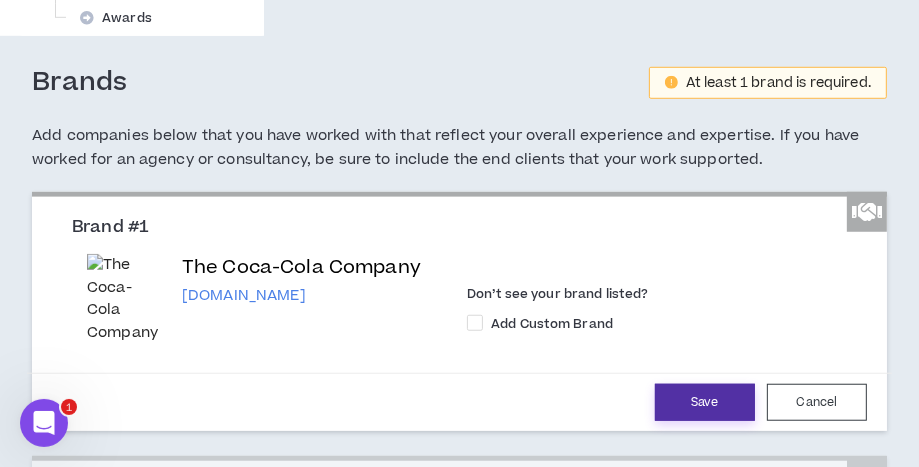 click on "Save" at bounding box center (705, 402) 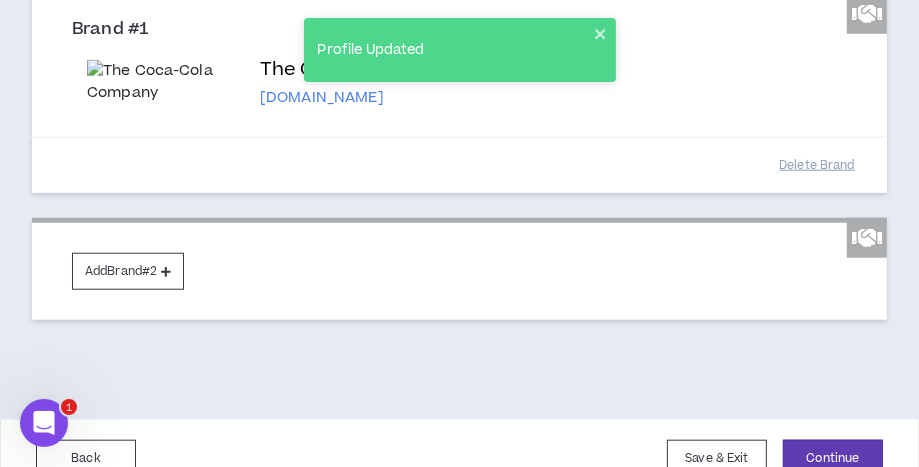 scroll, scrollTop: 1137, scrollLeft: 0, axis: vertical 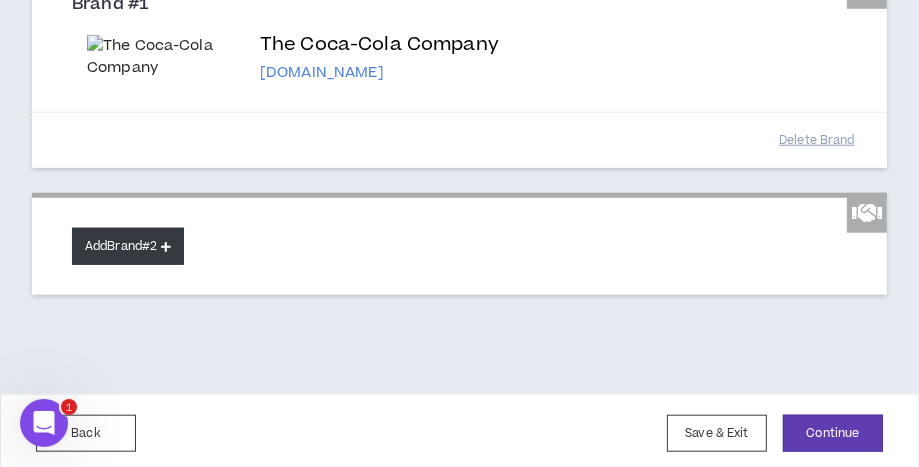 click at bounding box center [166, 246] 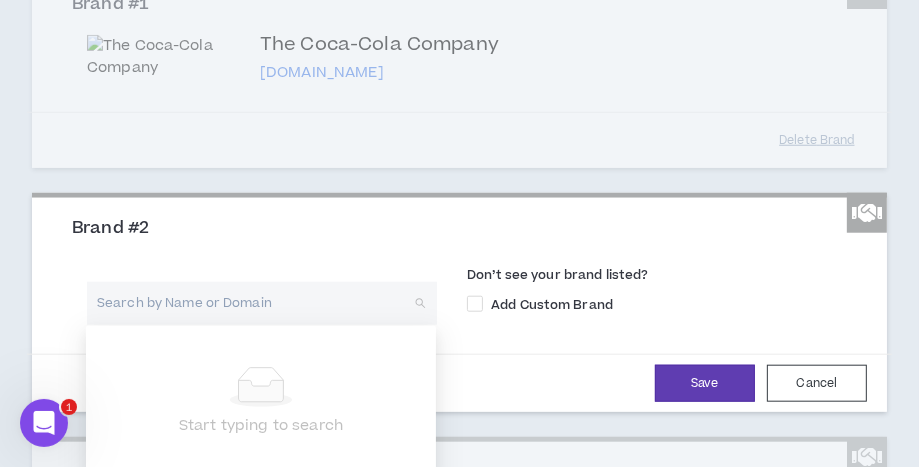 click at bounding box center [255, 303] 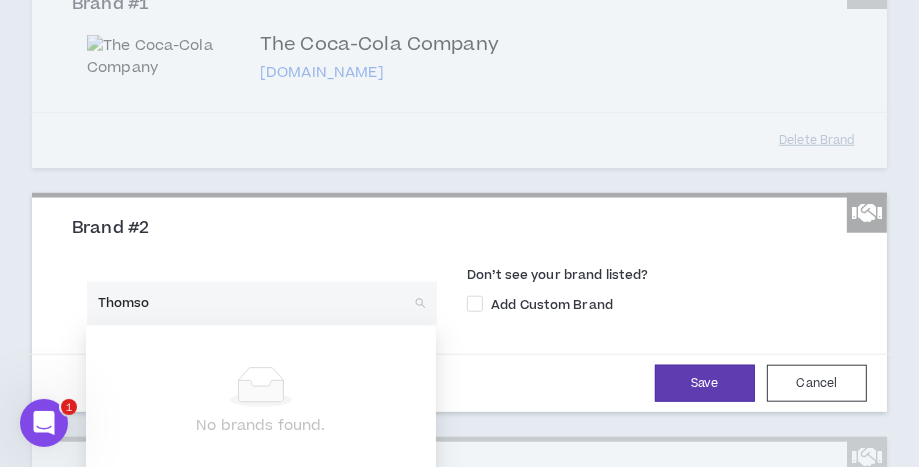 type on "Thomson" 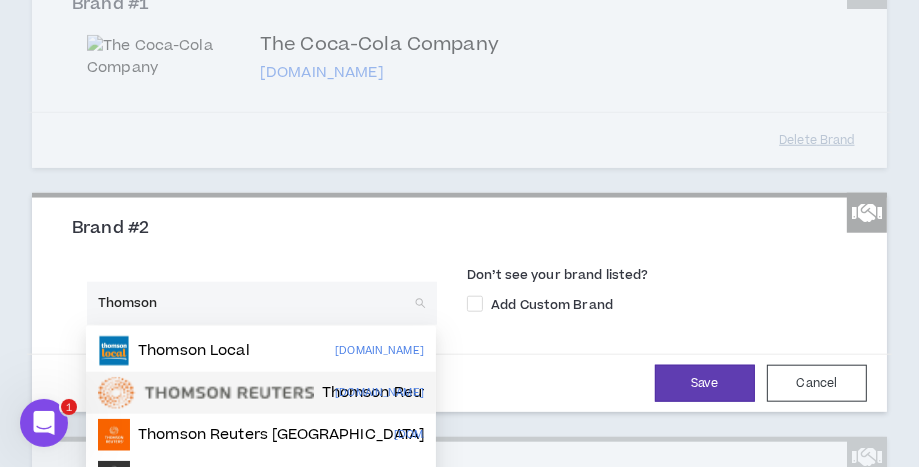 click at bounding box center [206, 393] 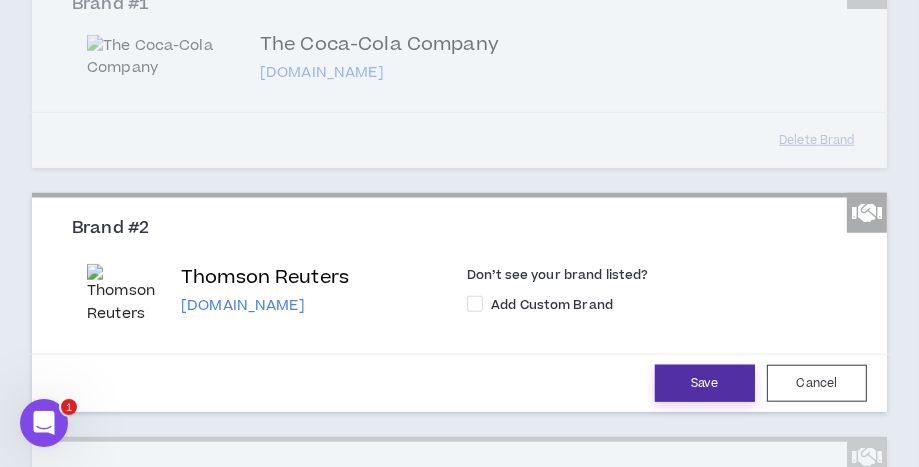 click on "Save" at bounding box center (705, 383) 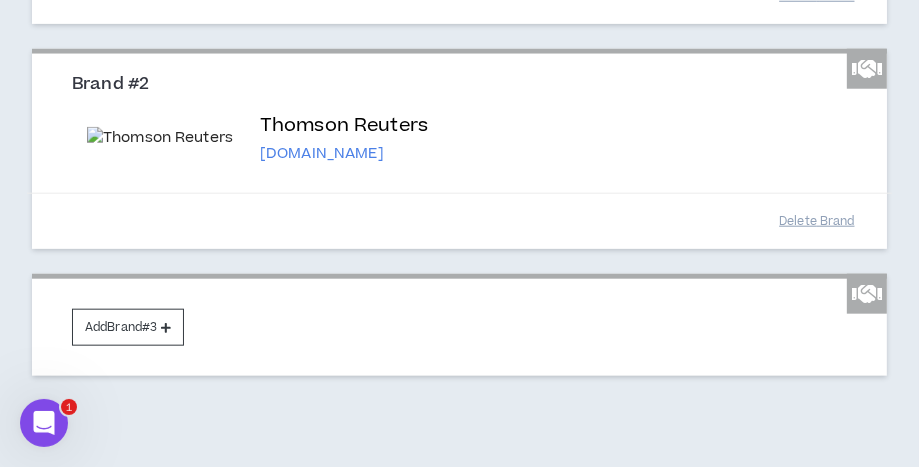 scroll, scrollTop: 1361, scrollLeft: 0, axis: vertical 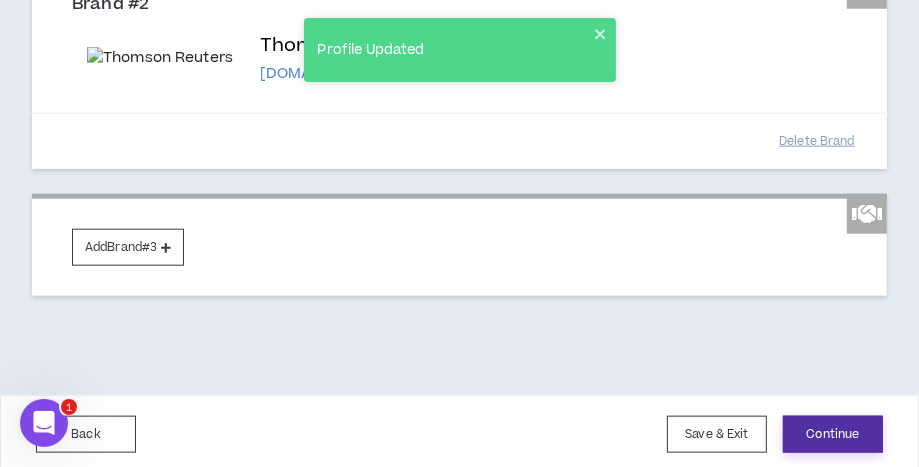 click on "Continue" at bounding box center [833, 434] 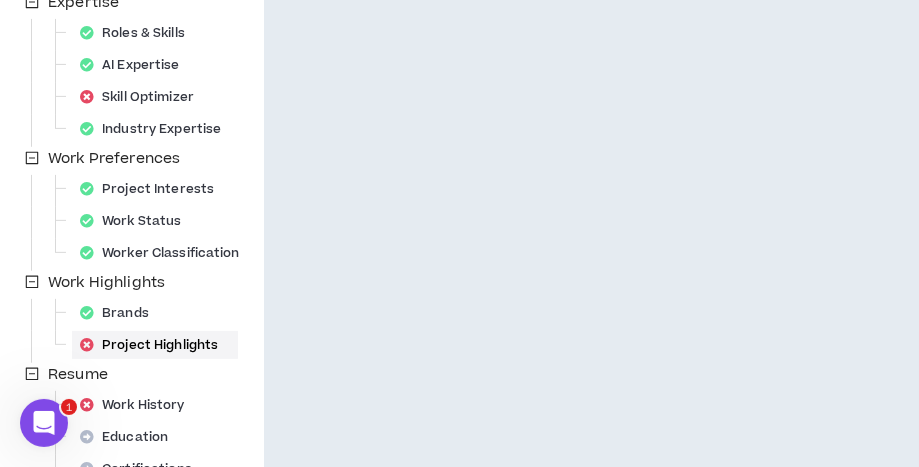 scroll, scrollTop: 400, scrollLeft: 0, axis: vertical 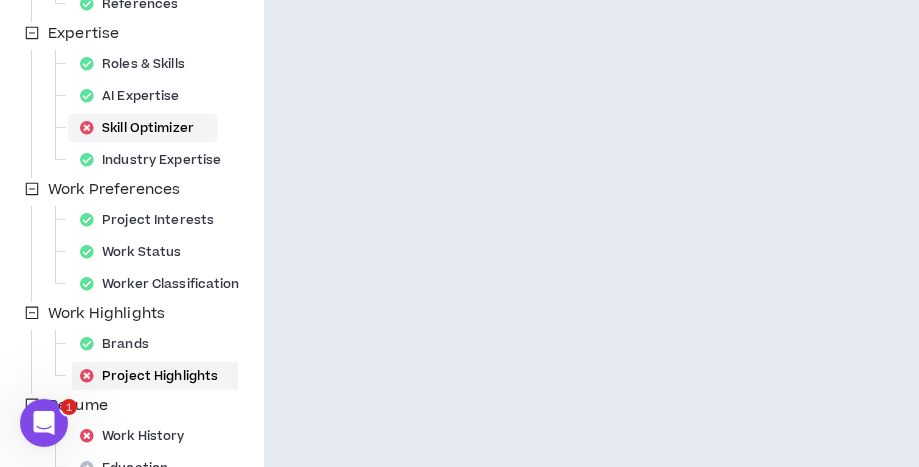 click on "Skill Optimizer" at bounding box center (143, 128) 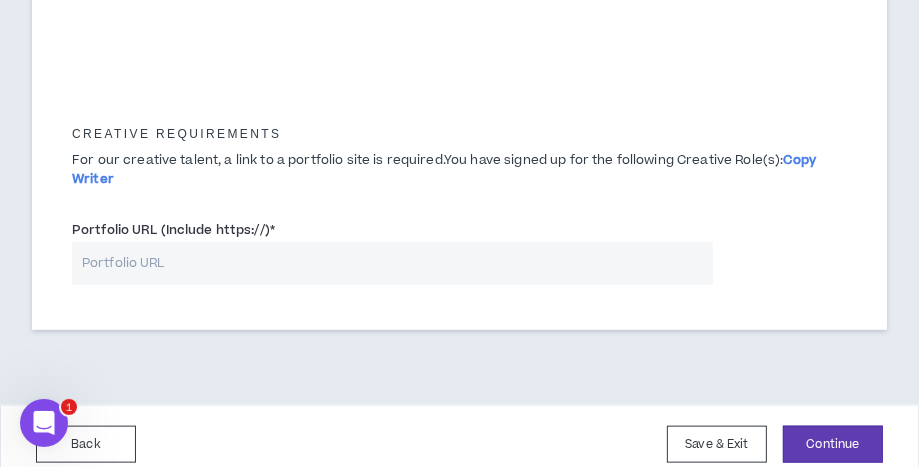 scroll, scrollTop: 1345, scrollLeft: 0, axis: vertical 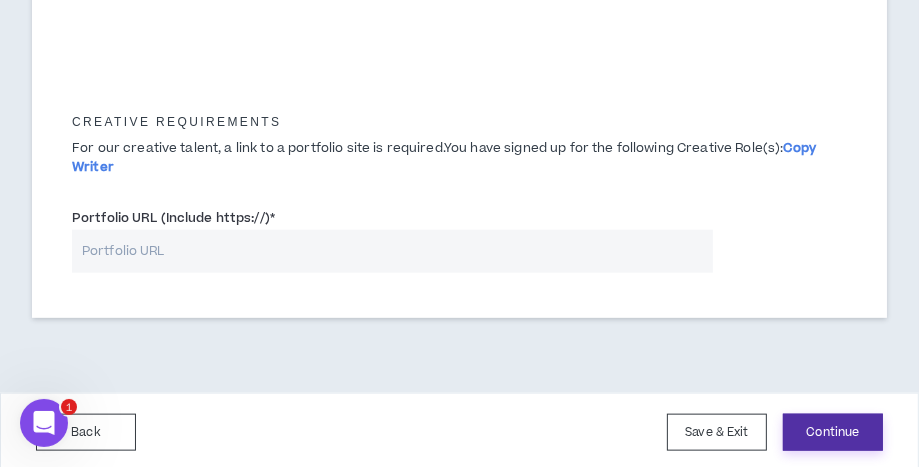 click on "Continue" at bounding box center (833, 432) 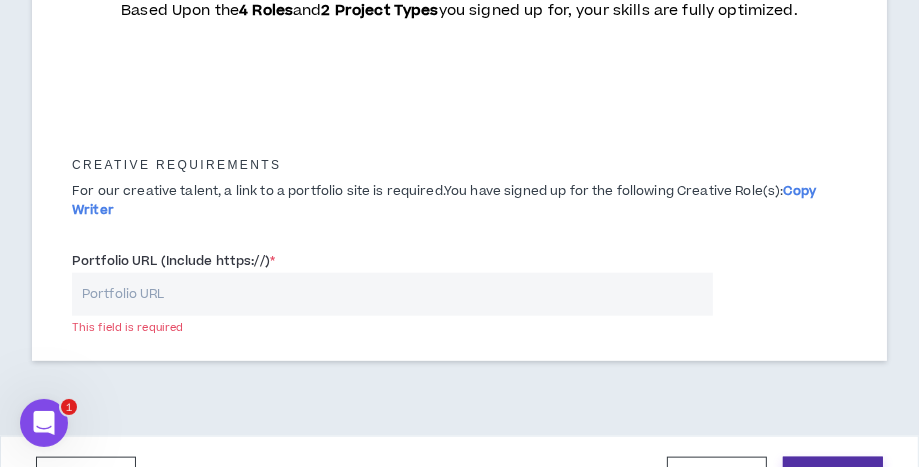 scroll, scrollTop: 1345, scrollLeft: 0, axis: vertical 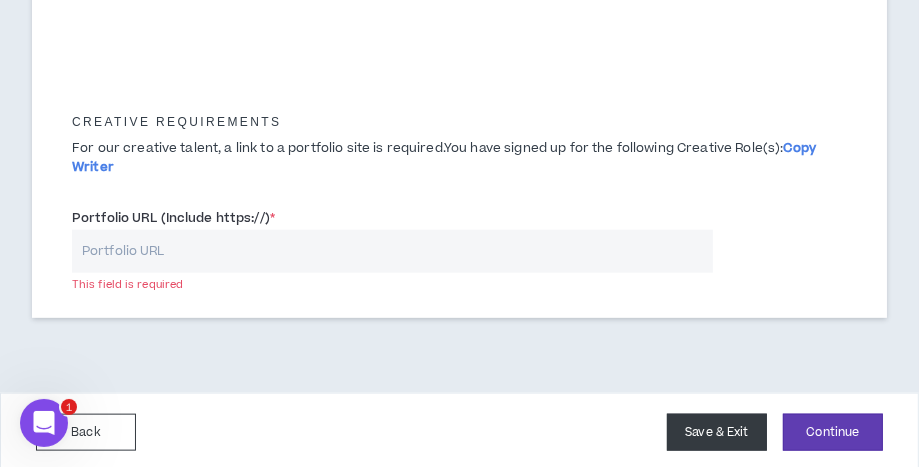 click on "Save & Exit" at bounding box center [717, 432] 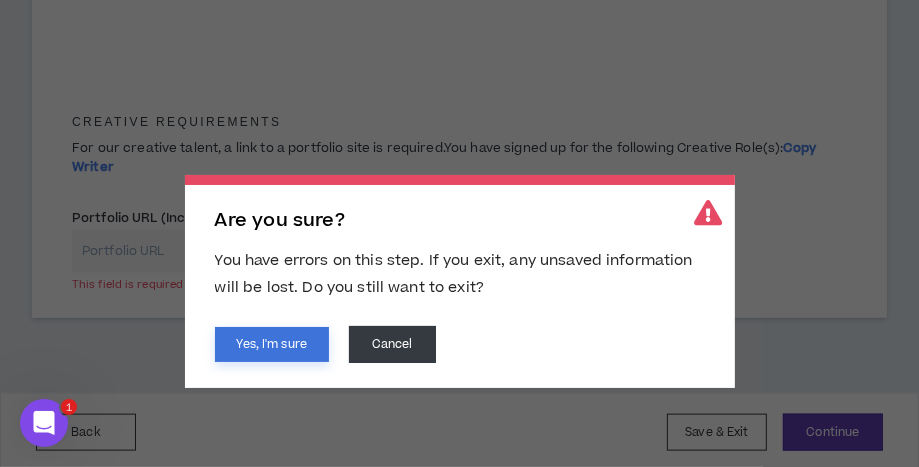 click on "Yes, I'm sure" at bounding box center [272, 344] 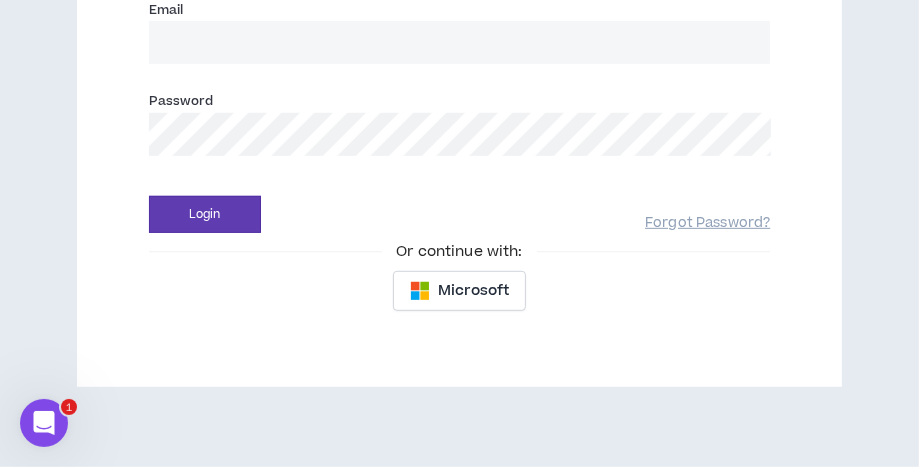scroll, scrollTop: 0, scrollLeft: 0, axis: both 